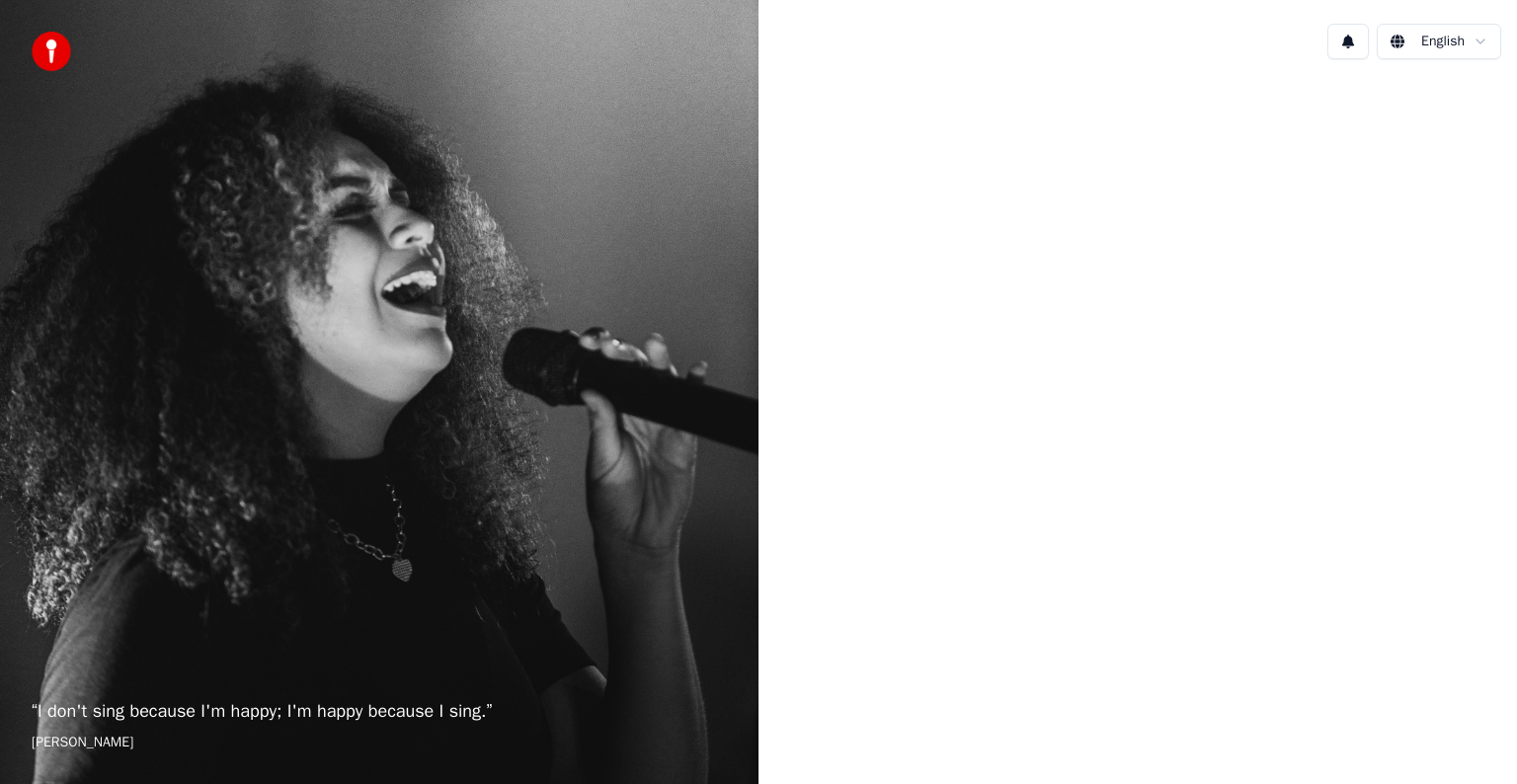 scroll, scrollTop: 0, scrollLeft: 0, axis: both 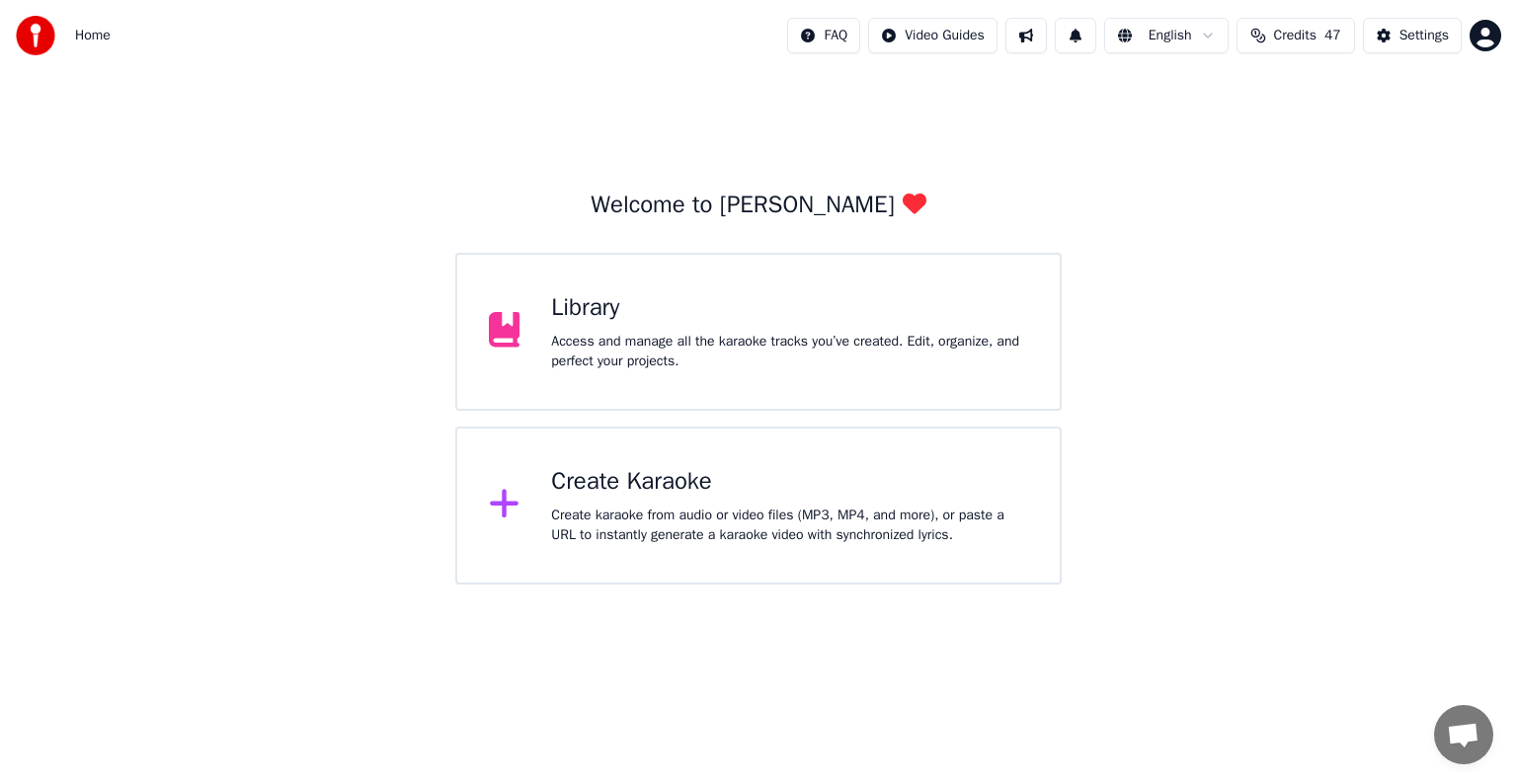 click on "Access and manage all the karaoke tracks you’ve created. Edit, organize, and perfect your projects." at bounding box center [789, 352] 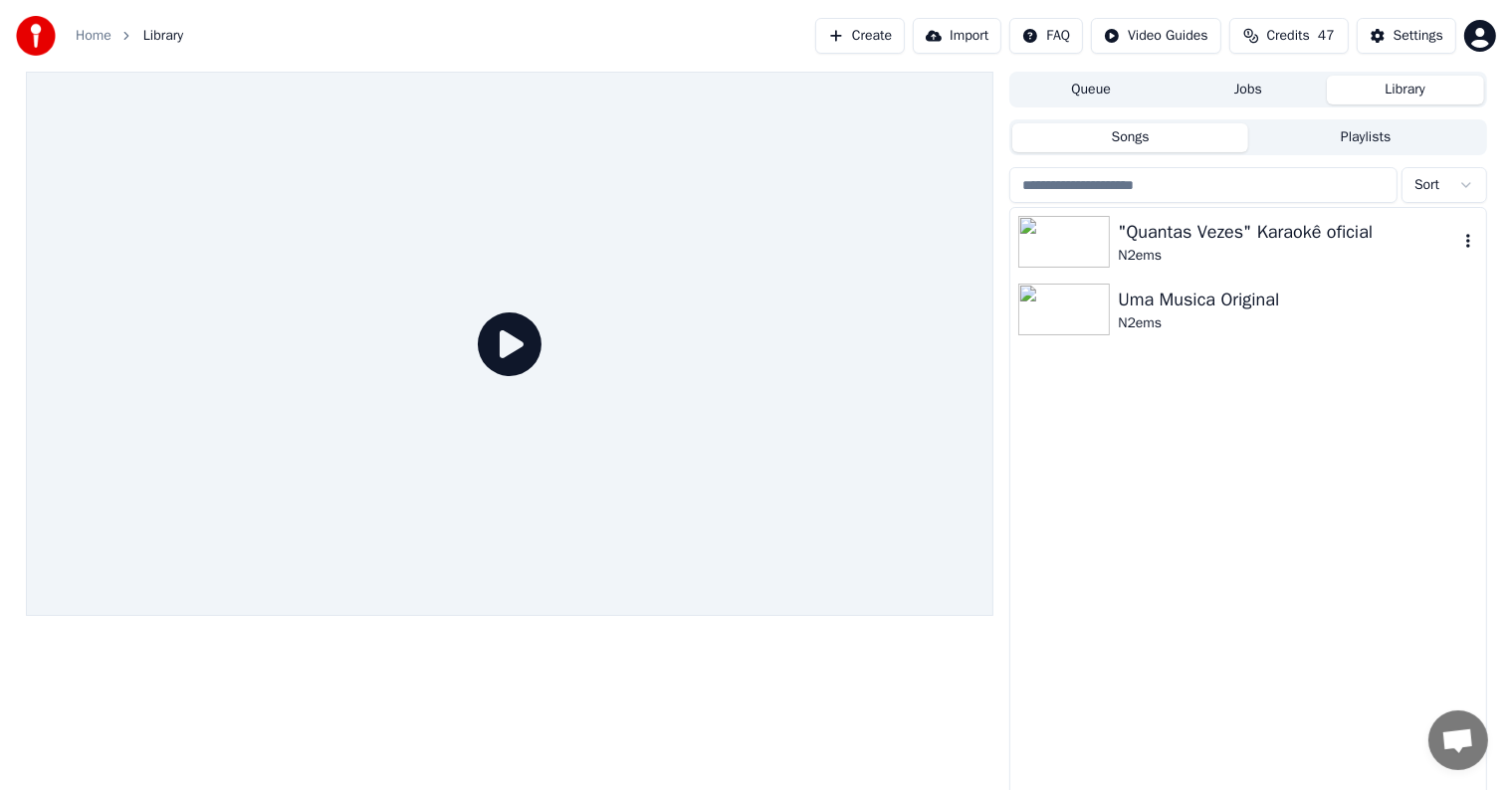 click on ""Quantas Vezes" Karaokê oficial" at bounding box center (1287, 232) 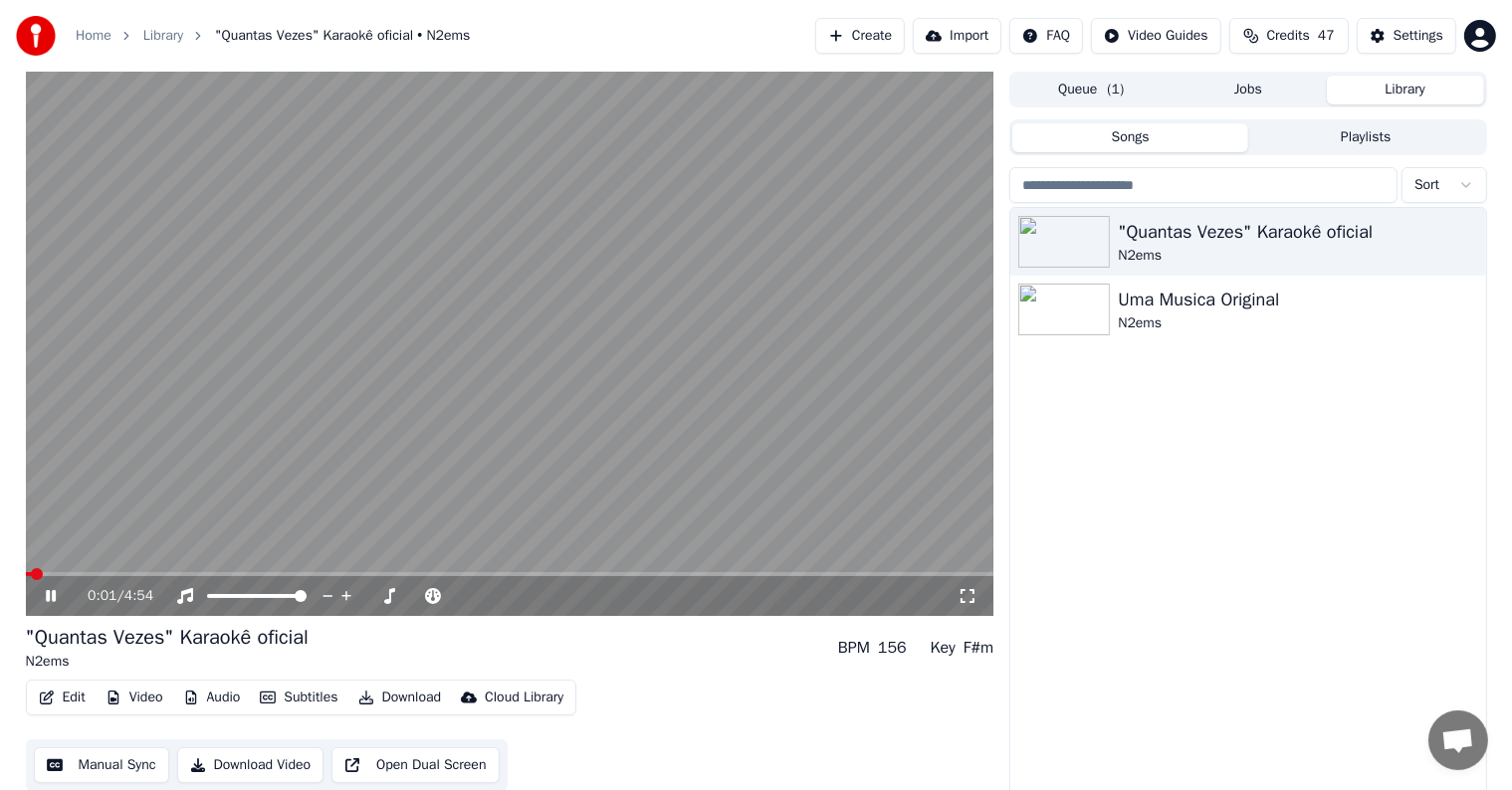 click 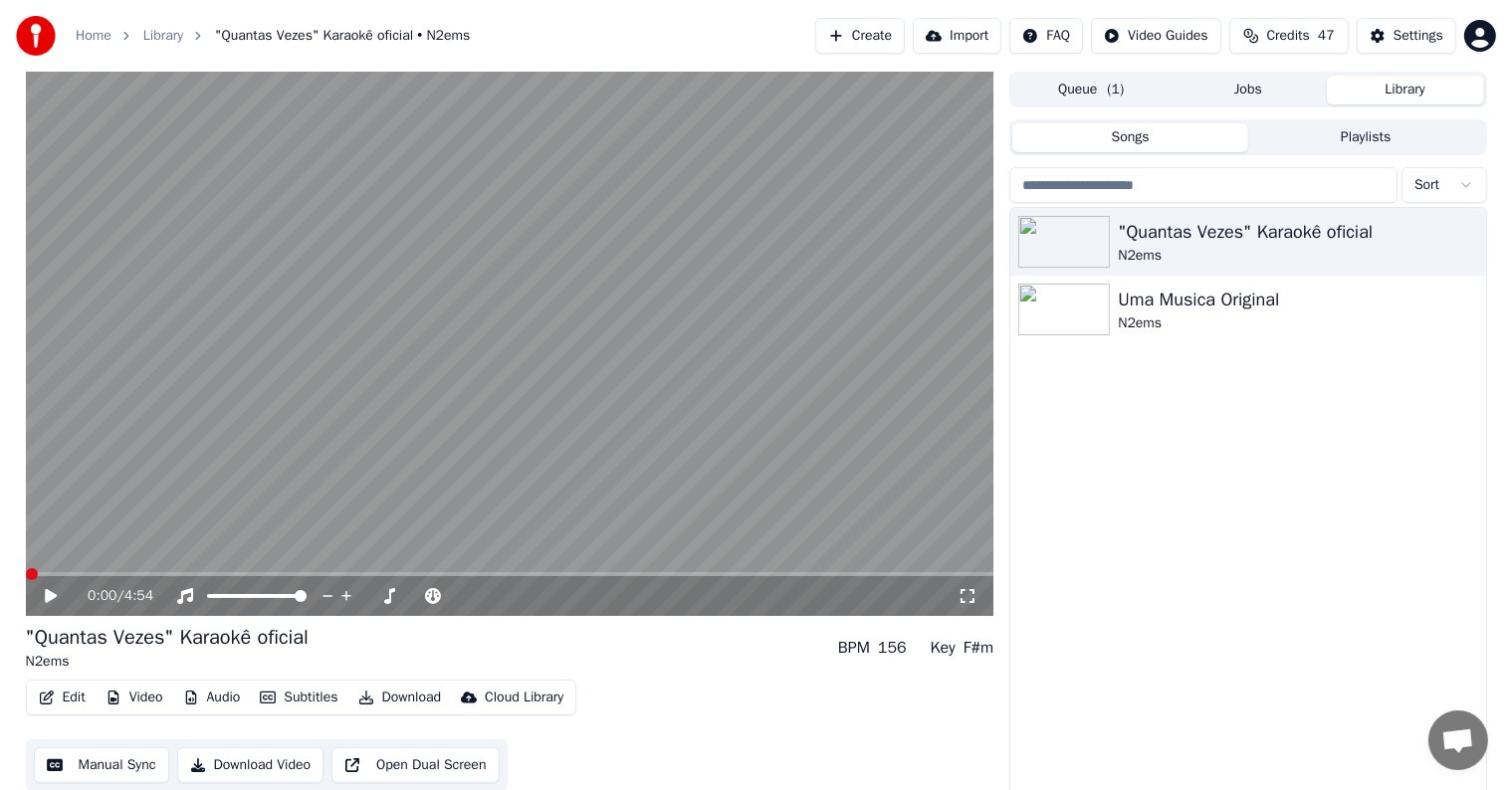 click at bounding box center (32, 574) 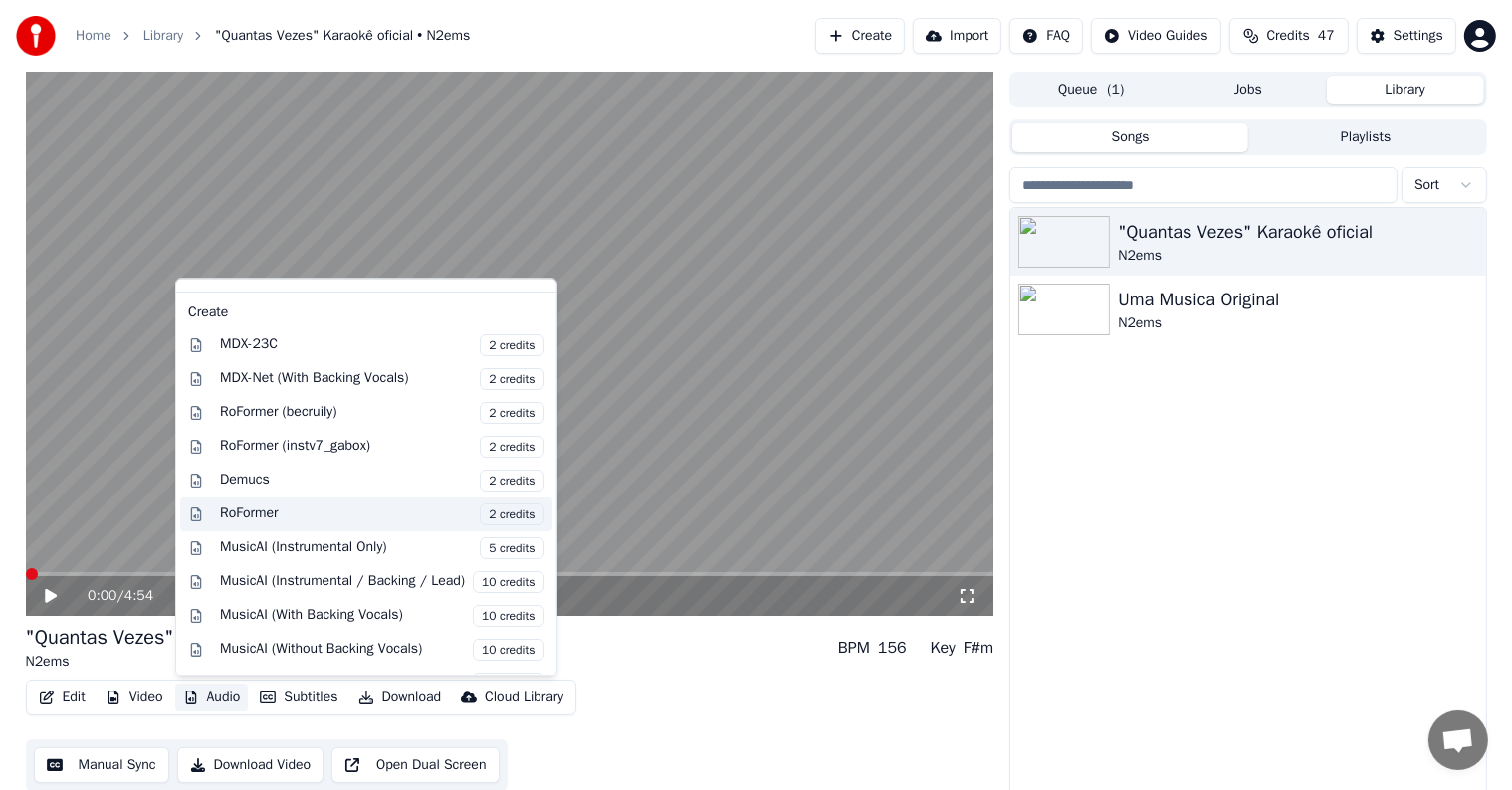 scroll, scrollTop: 123, scrollLeft: 0, axis: vertical 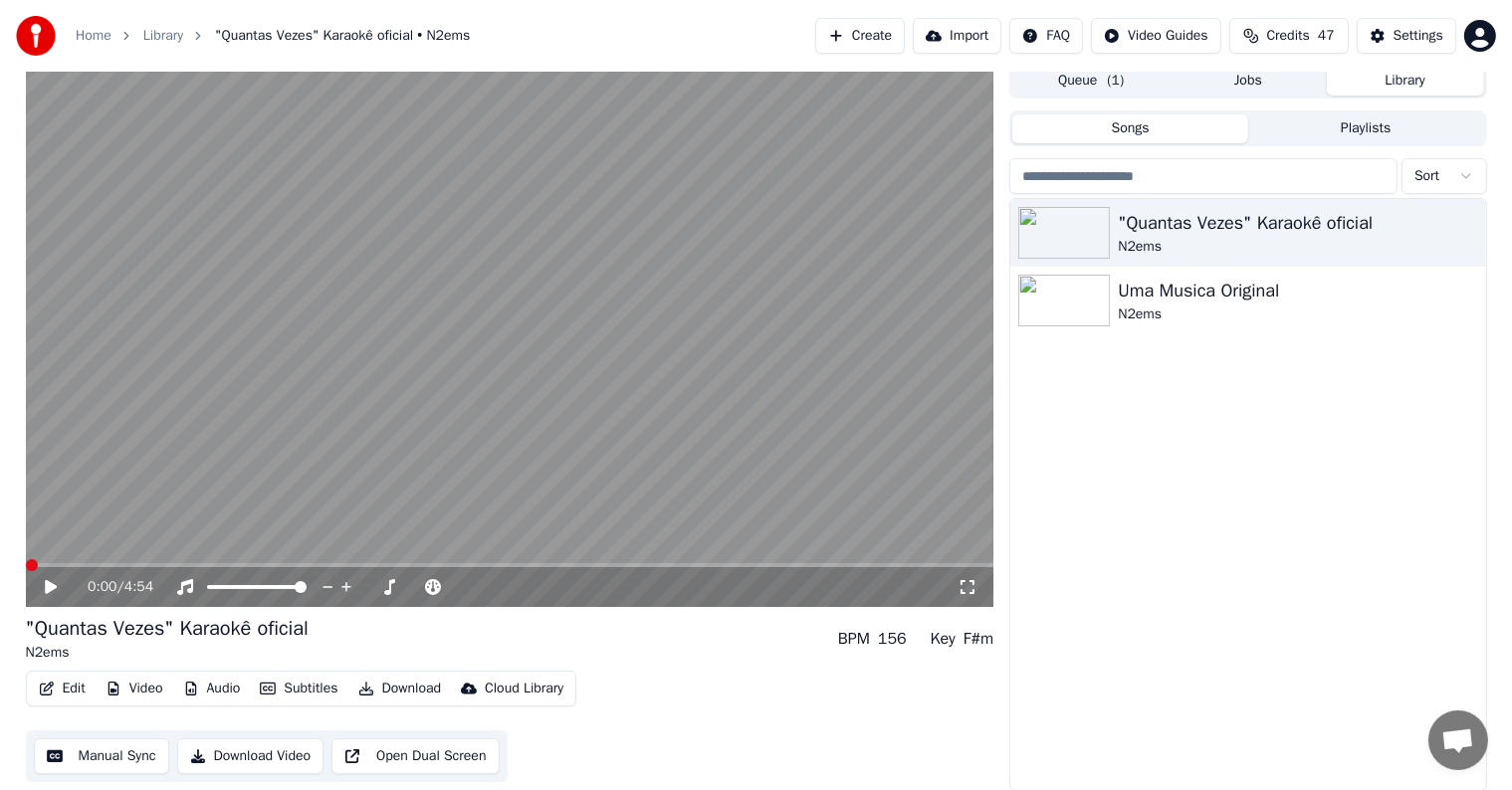 click on "Edit Video Audio Subtitles Download Cloud Library Manual Sync Download Video Open Dual Screen" at bounding box center [510, 726] 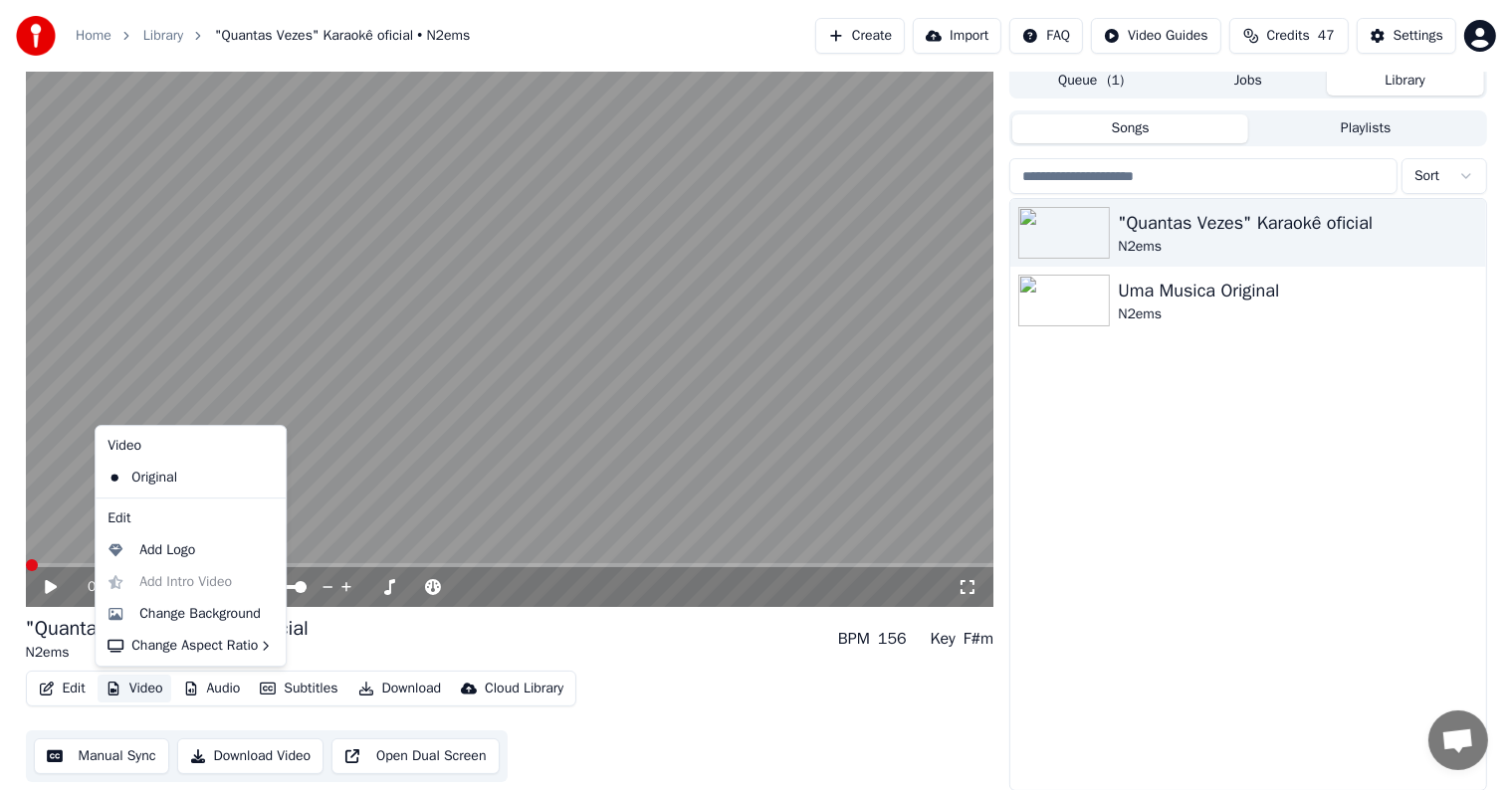 click on "Video" at bounding box center [134, 689] 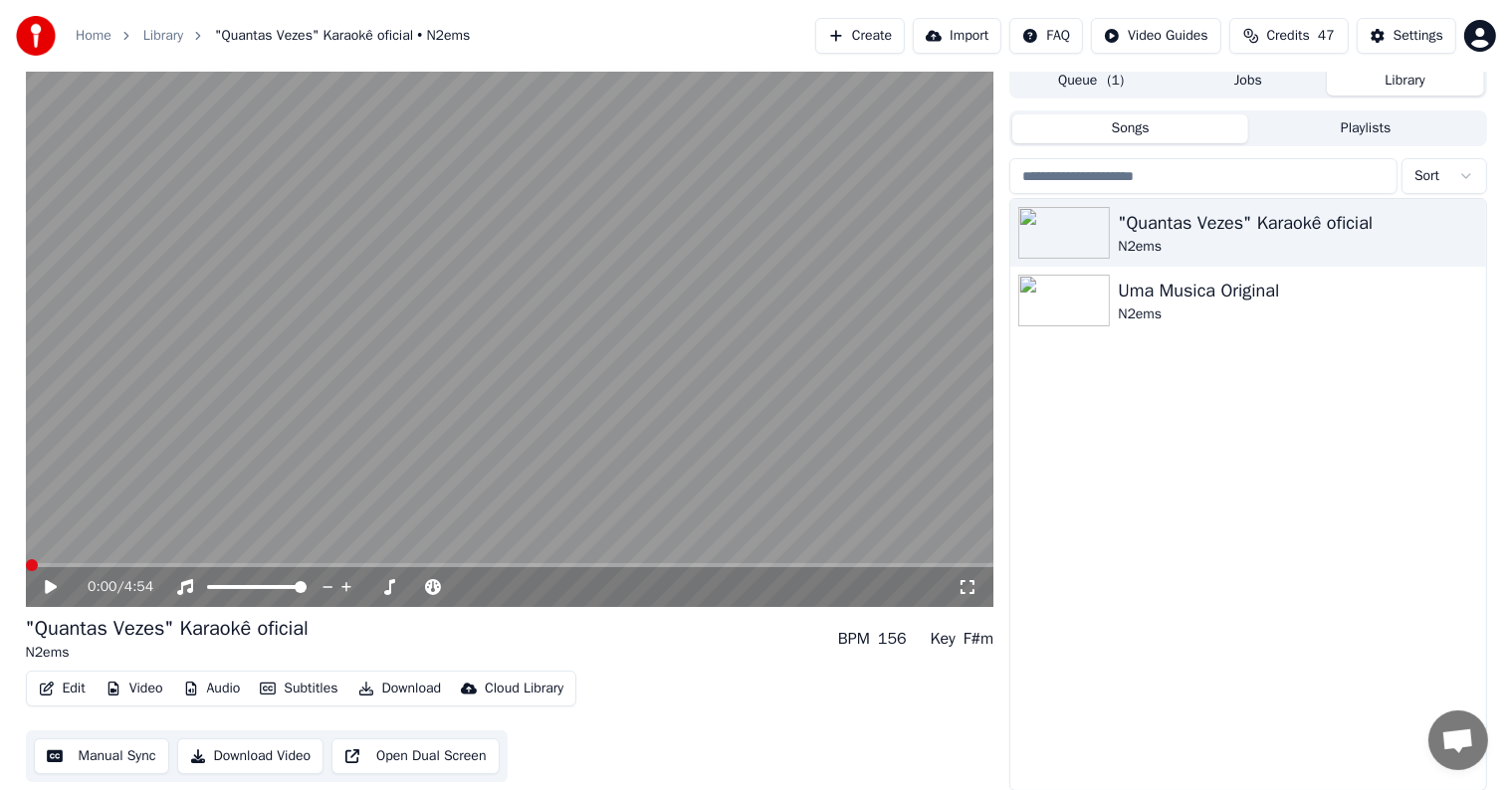 click on "Edit Video Audio Subtitles Download Cloud Library Manual Sync Download Video Open Dual Screen" at bounding box center [510, 726] 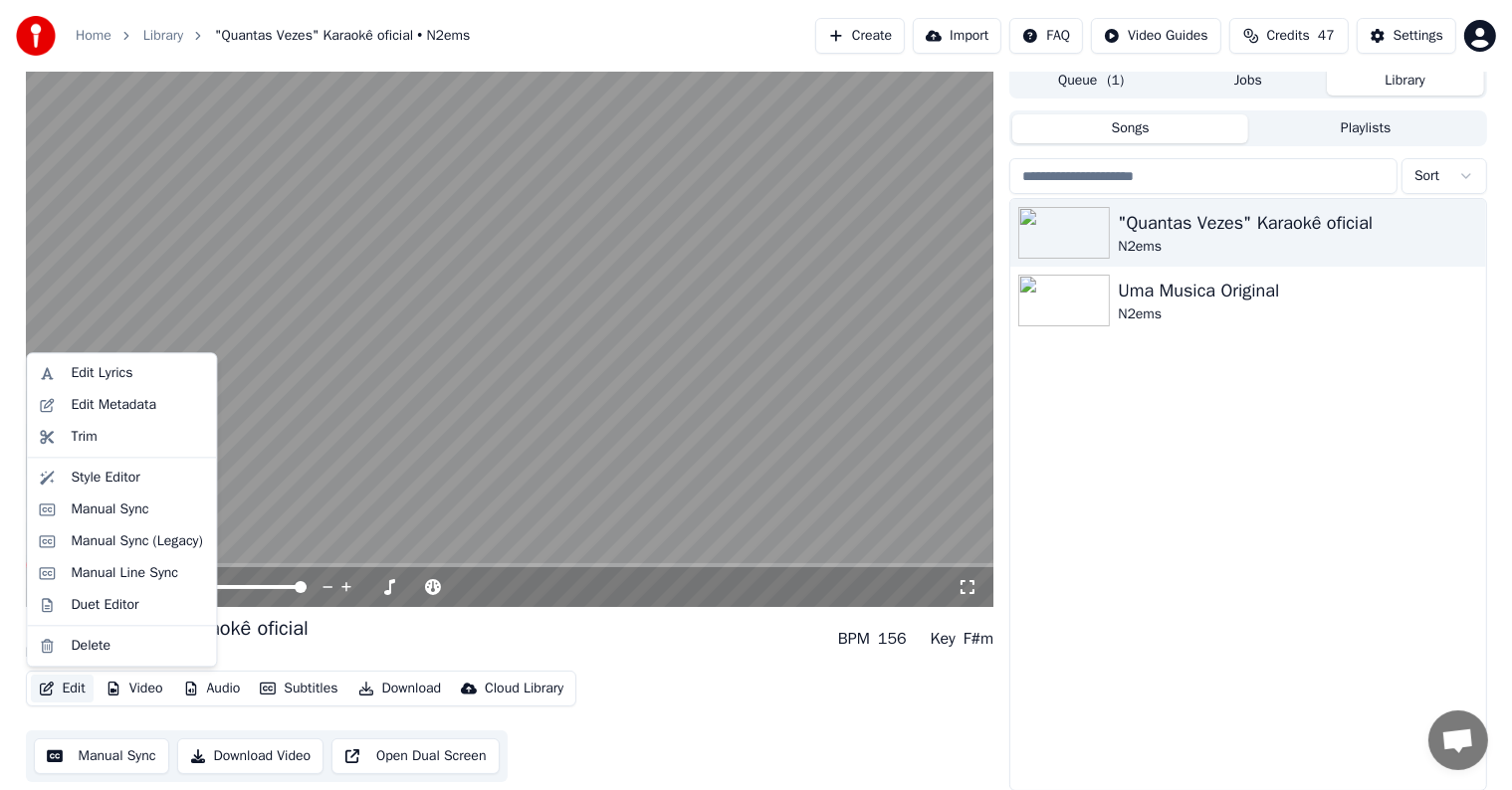 click on "Edit" at bounding box center (62, 689) 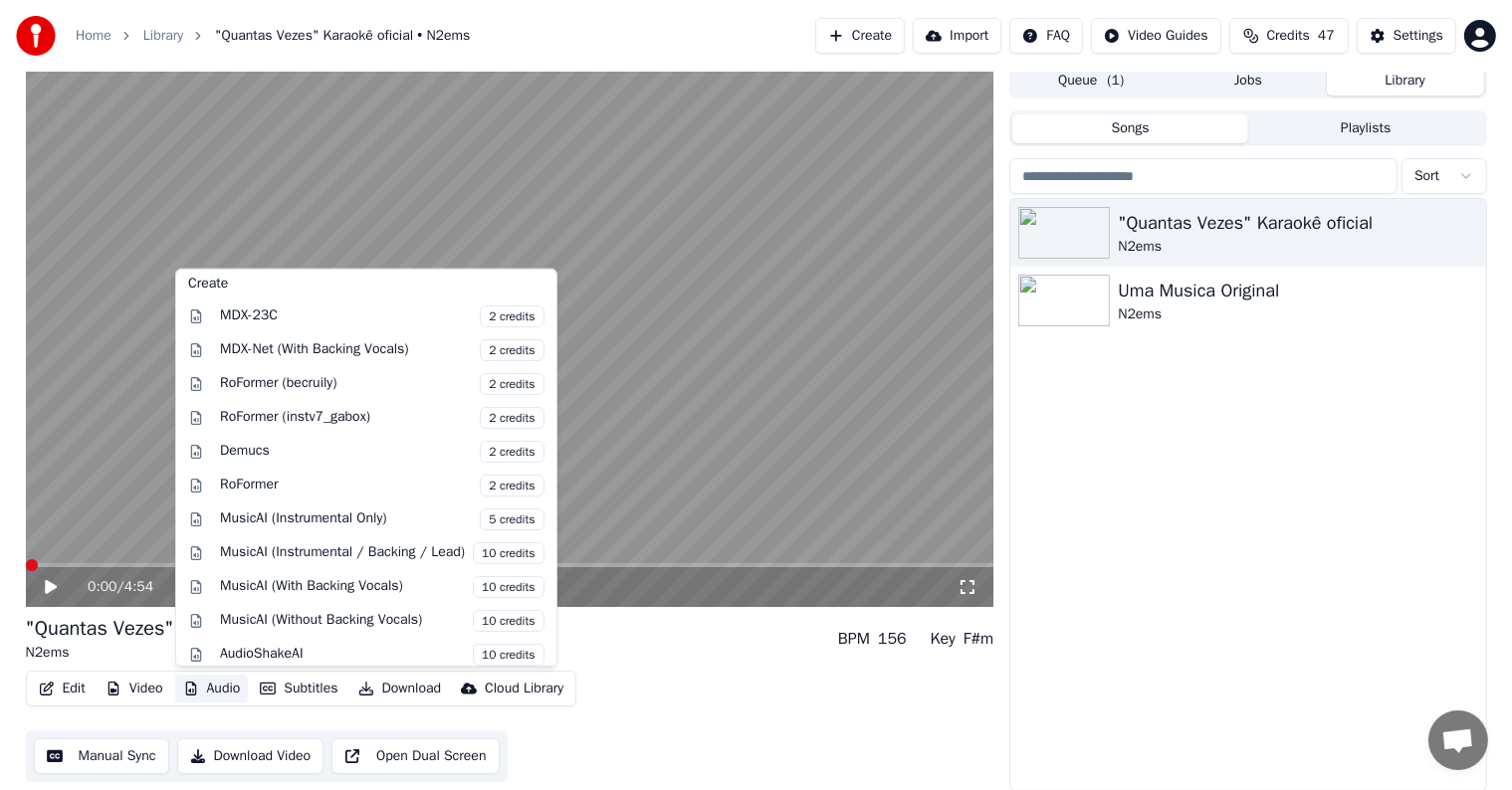 scroll, scrollTop: 123, scrollLeft: 0, axis: vertical 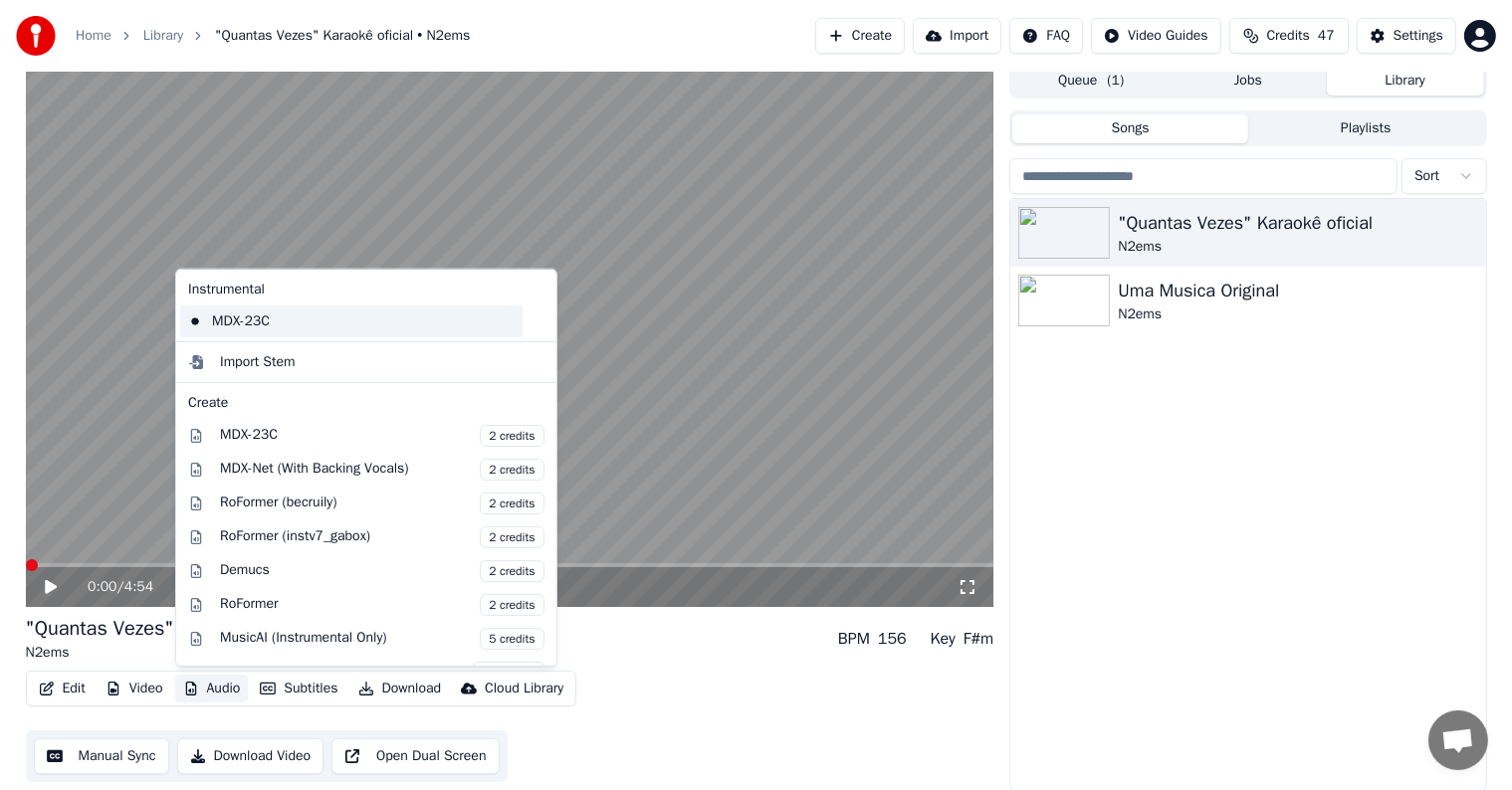 click on "MDX-23C" at bounding box center (351, 321) 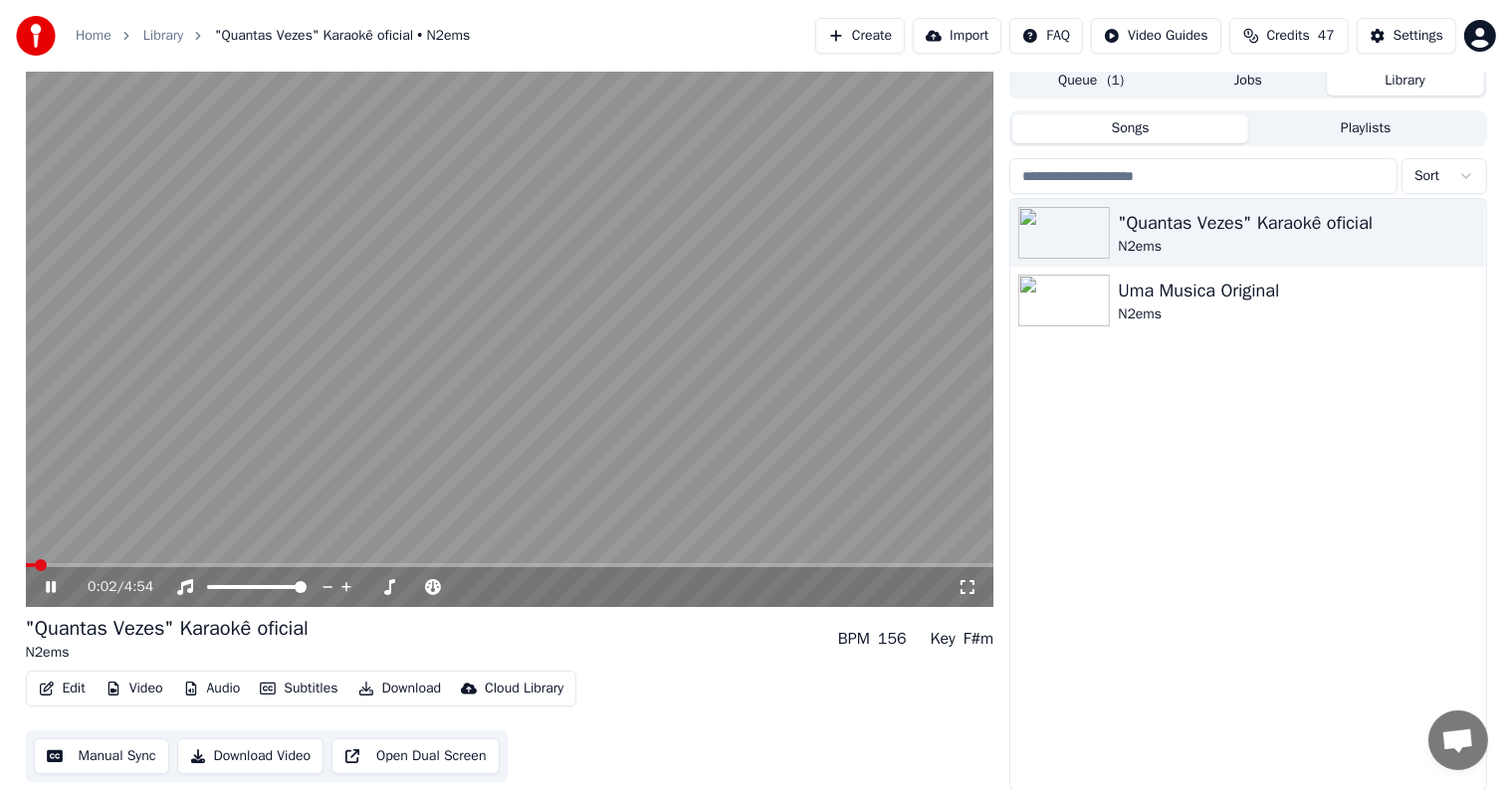click 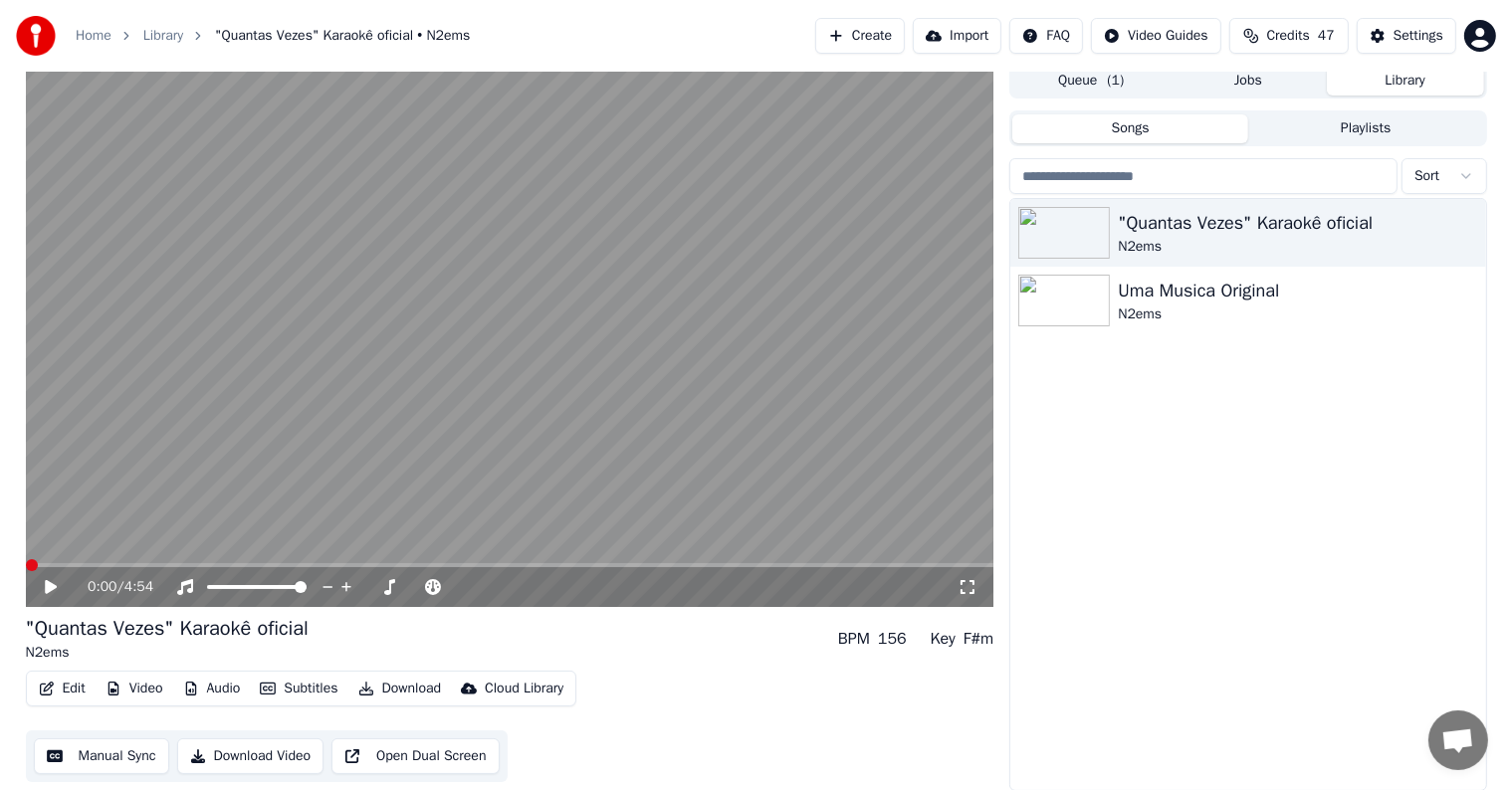 click at bounding box center (32, 565) 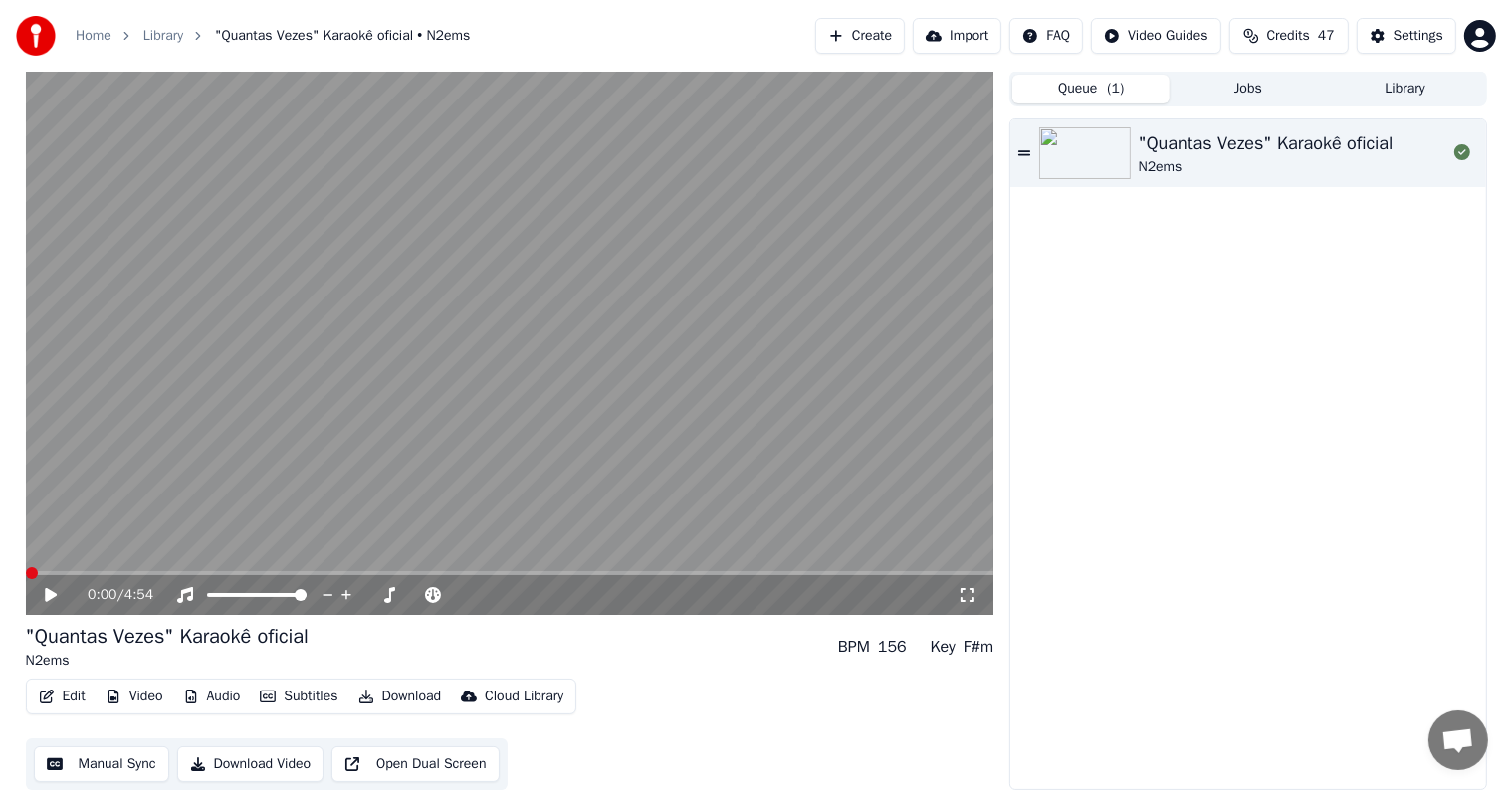 scroll, scrollTop: 1, scrollLeft: 0, axis: vertical 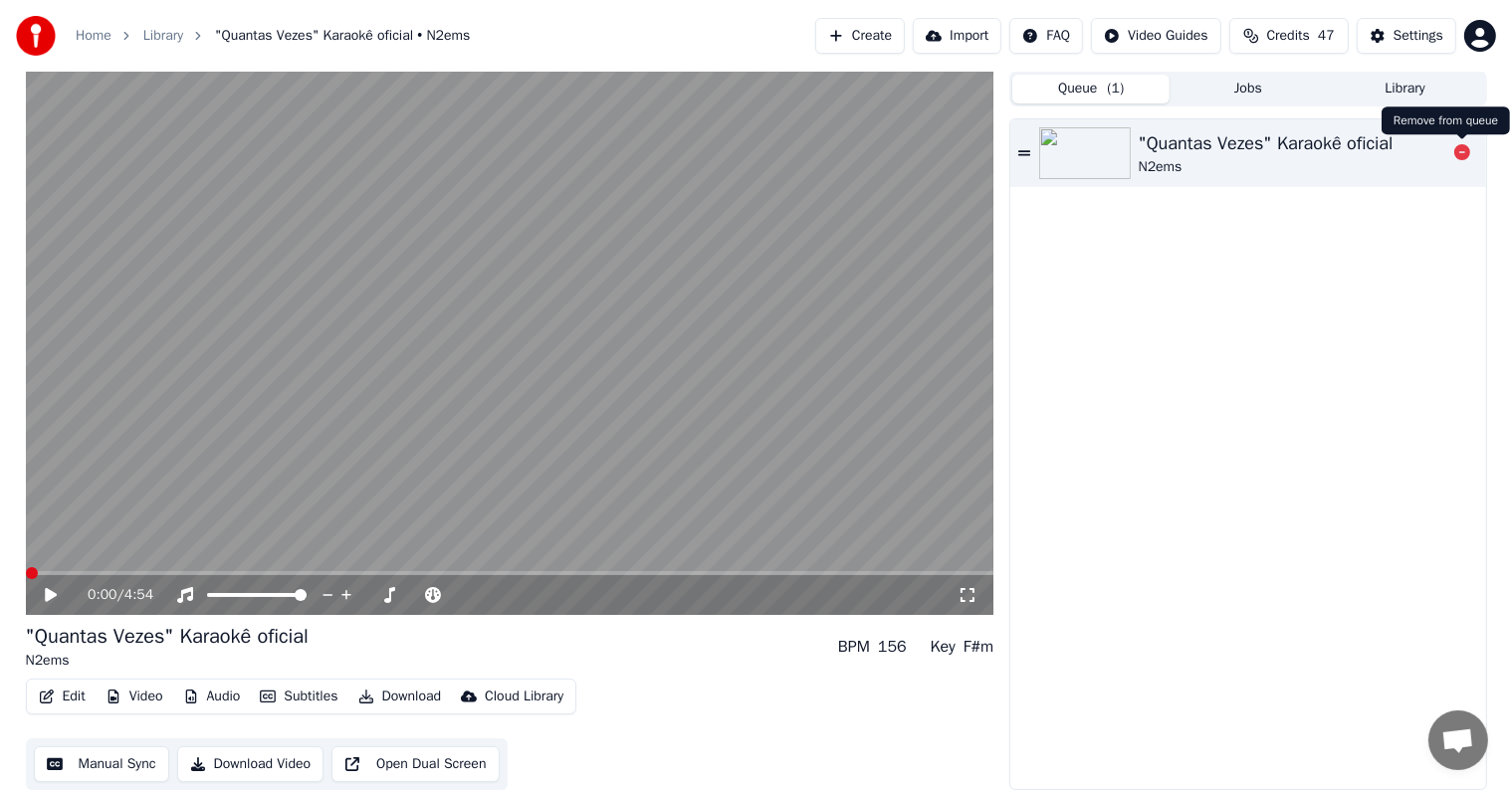 click 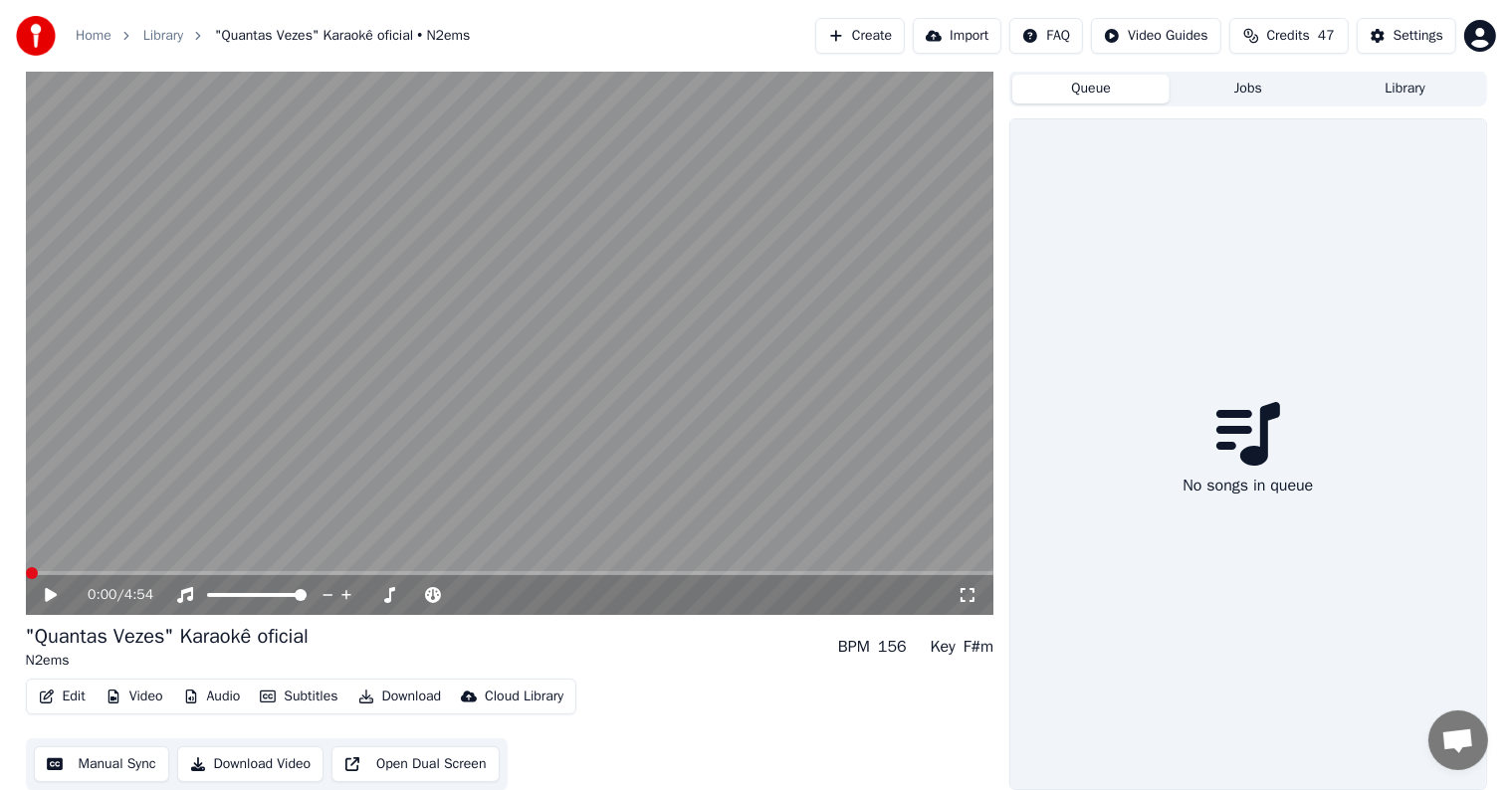 click on "Library" at bounding box center [1405, 89] 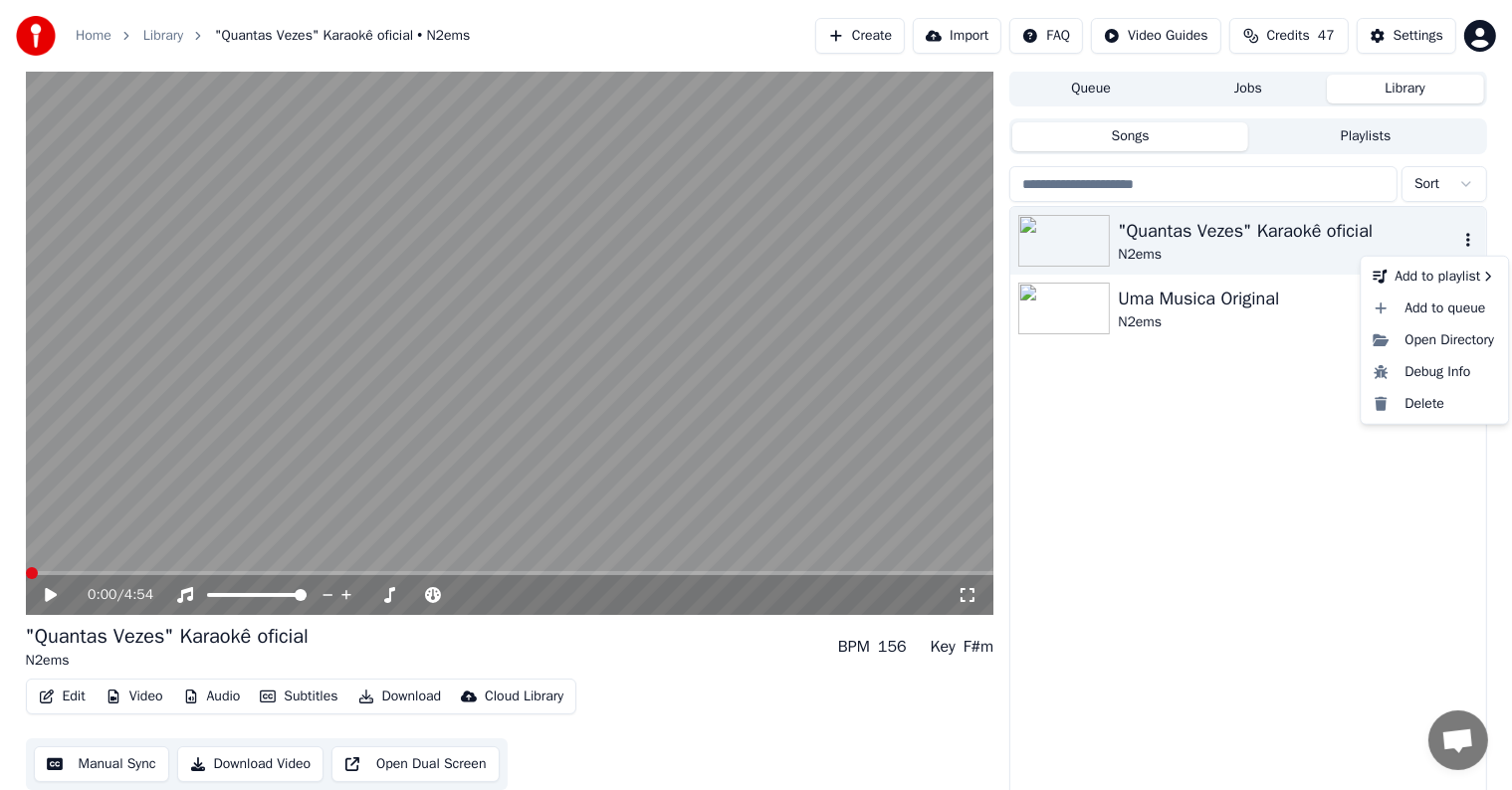 click 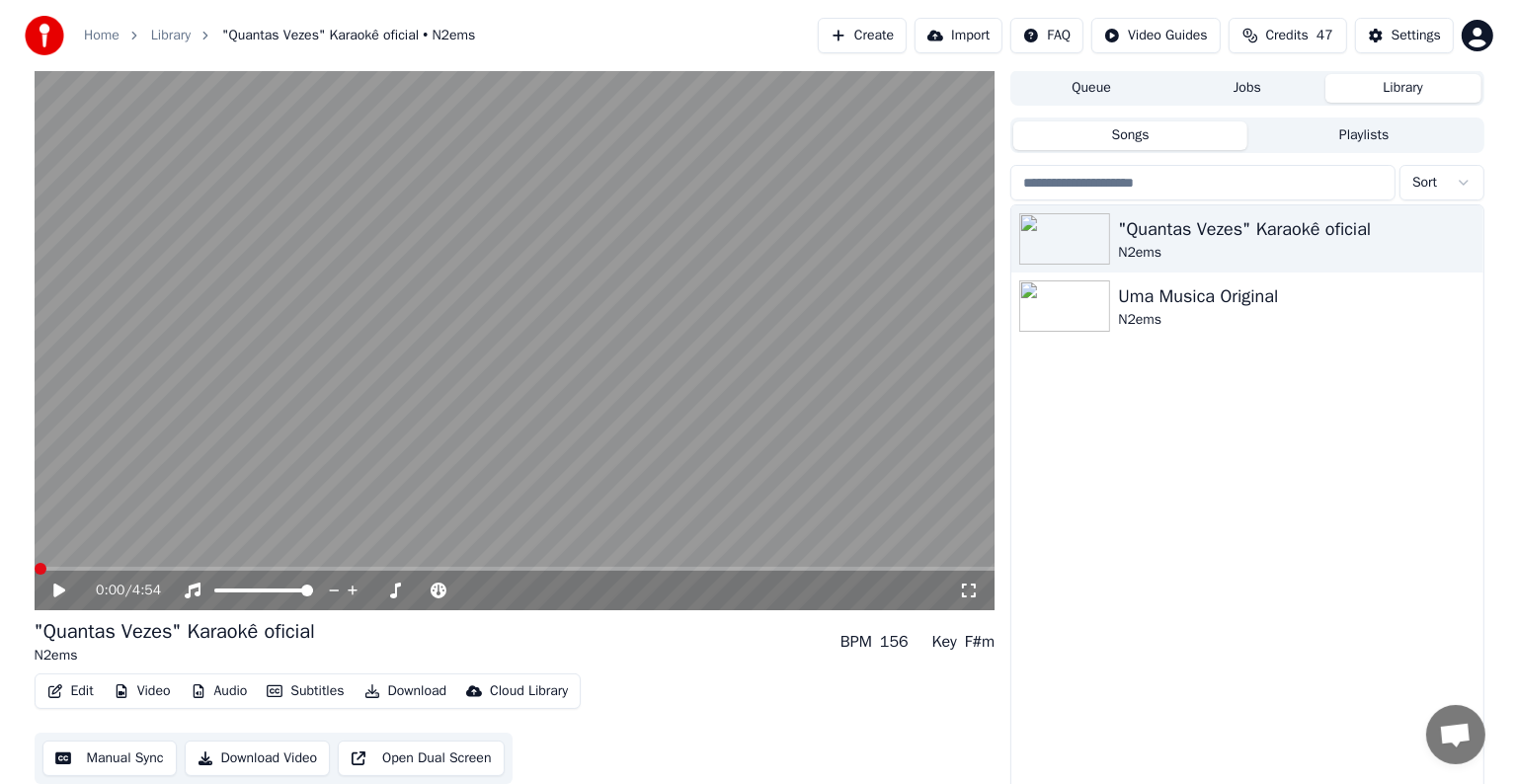 scroll, scrollTop: 9, scrollLeft: 0, axis: vertical 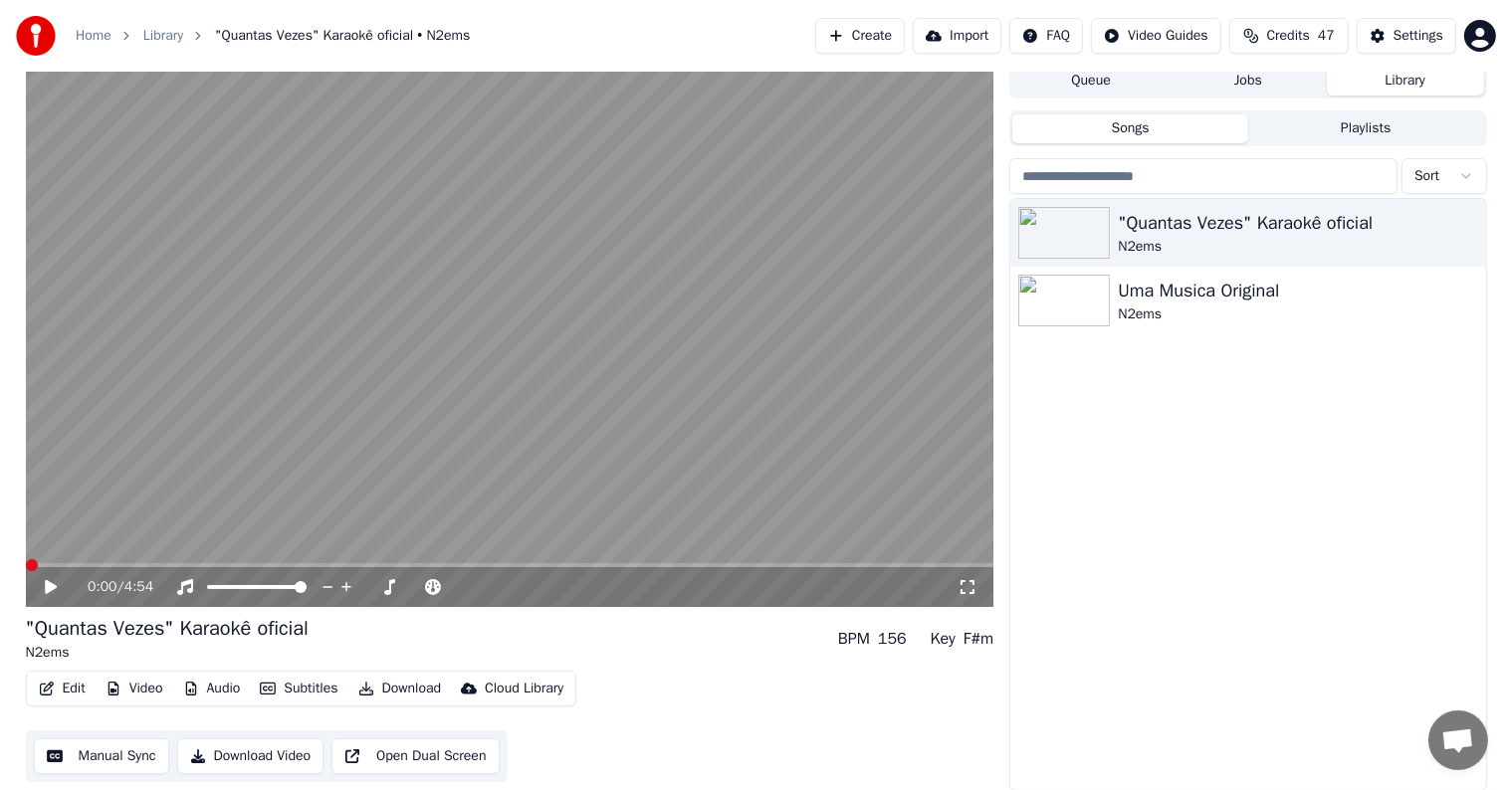 click on "Open Dual Screen" at bounding box center (415, 756) 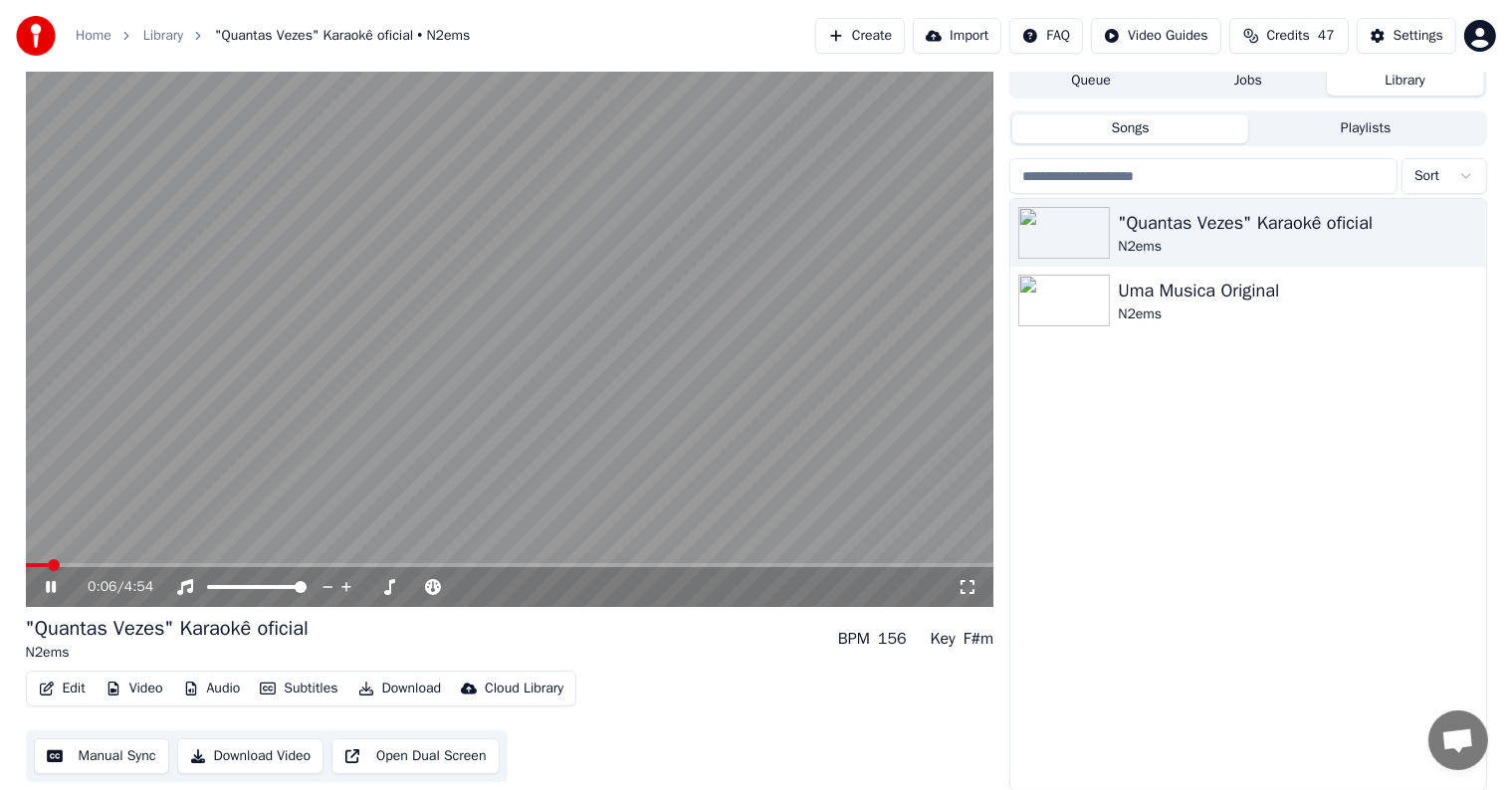 click 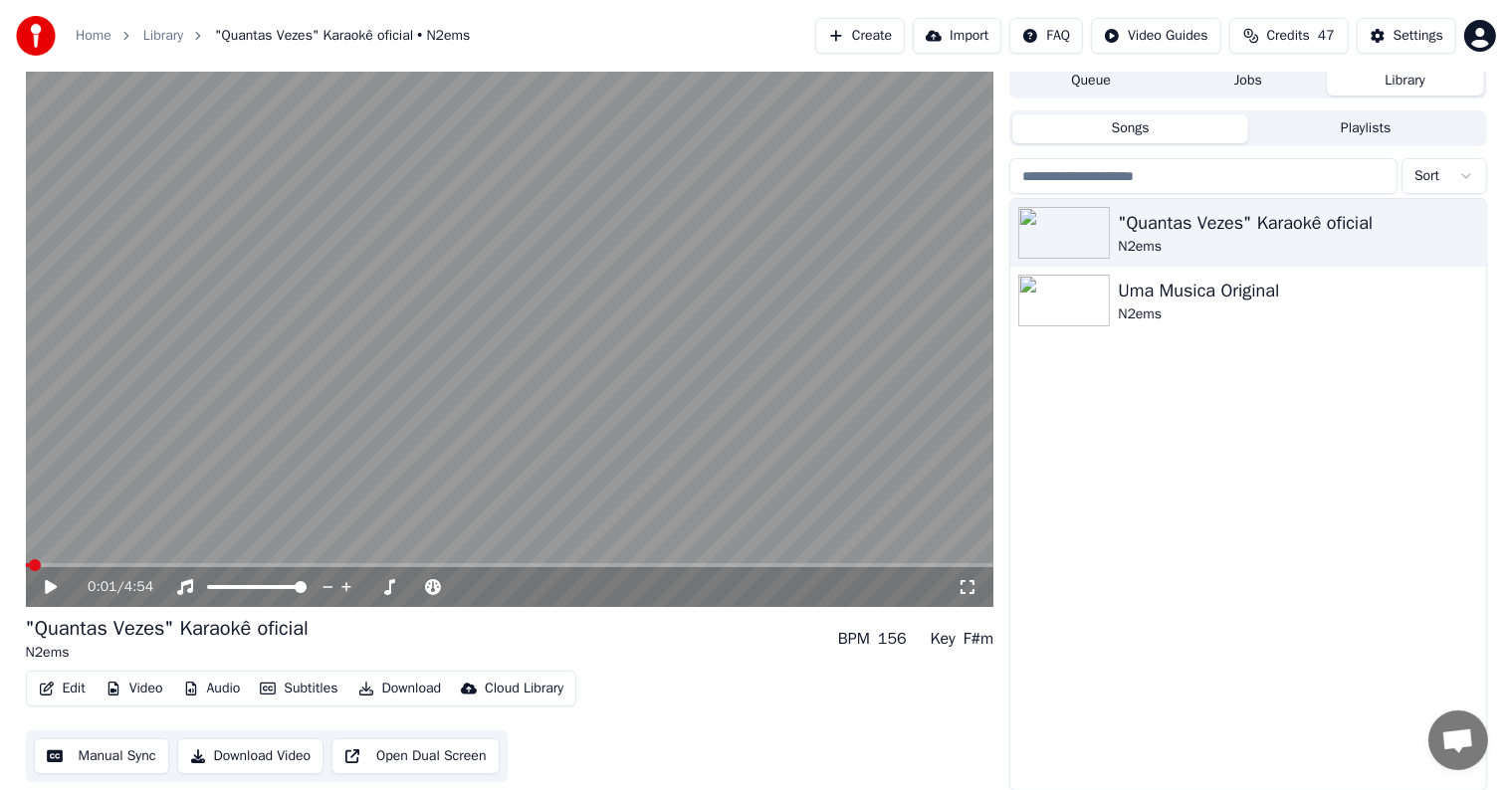 click at bounding box center (35, 565) 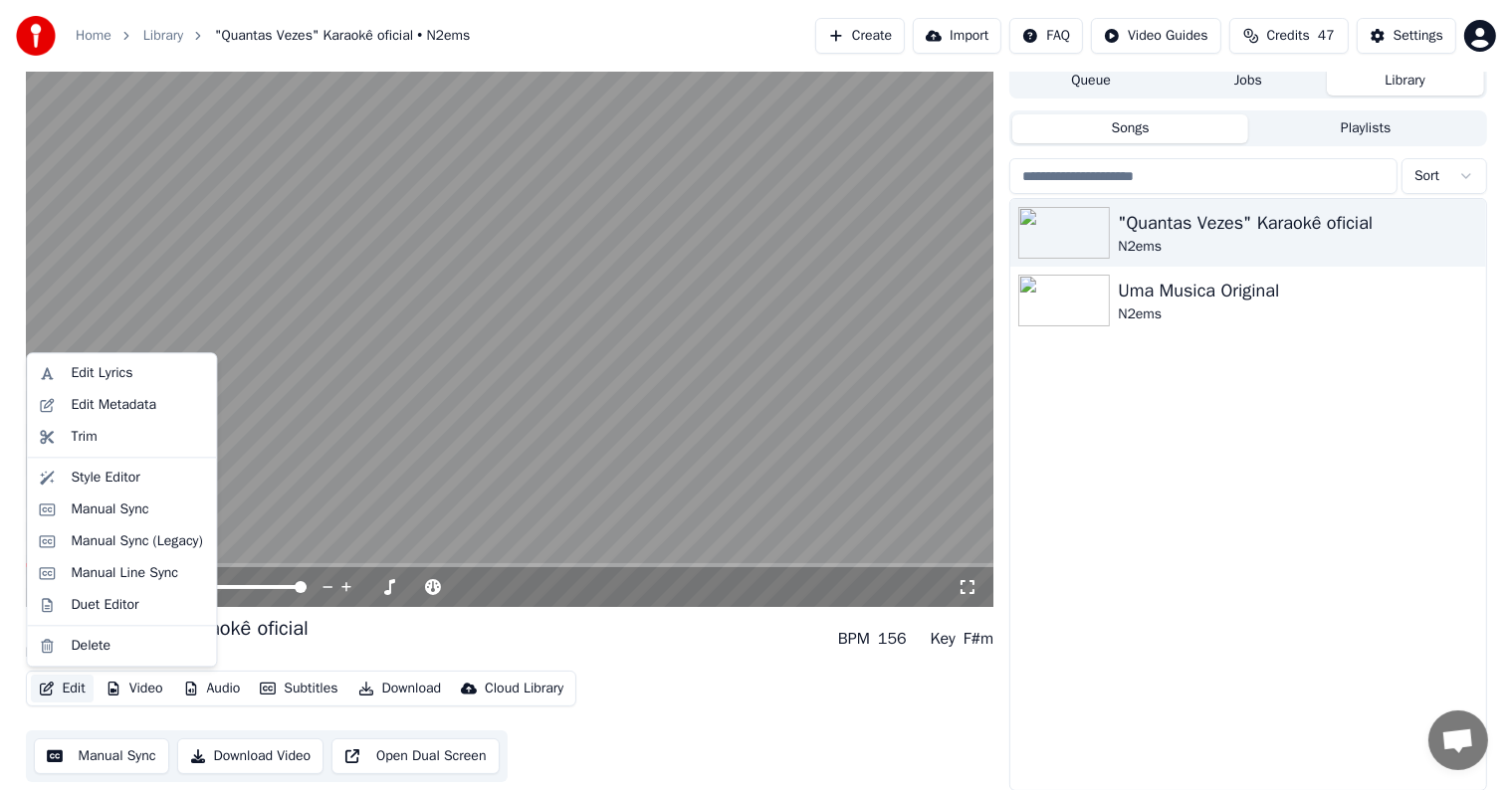 click 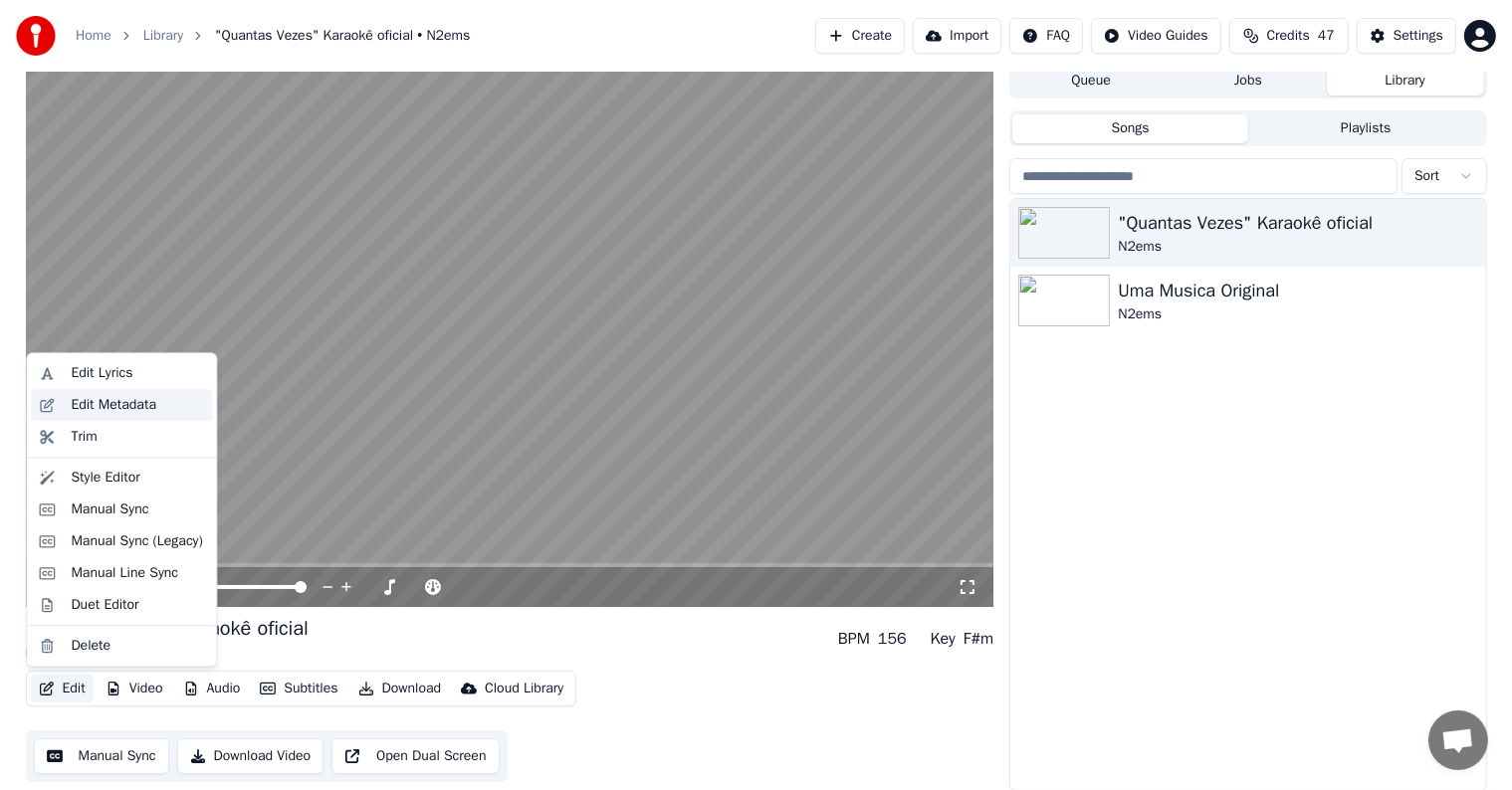 click on "Edit Metadata" at bounding box center (113, 405) 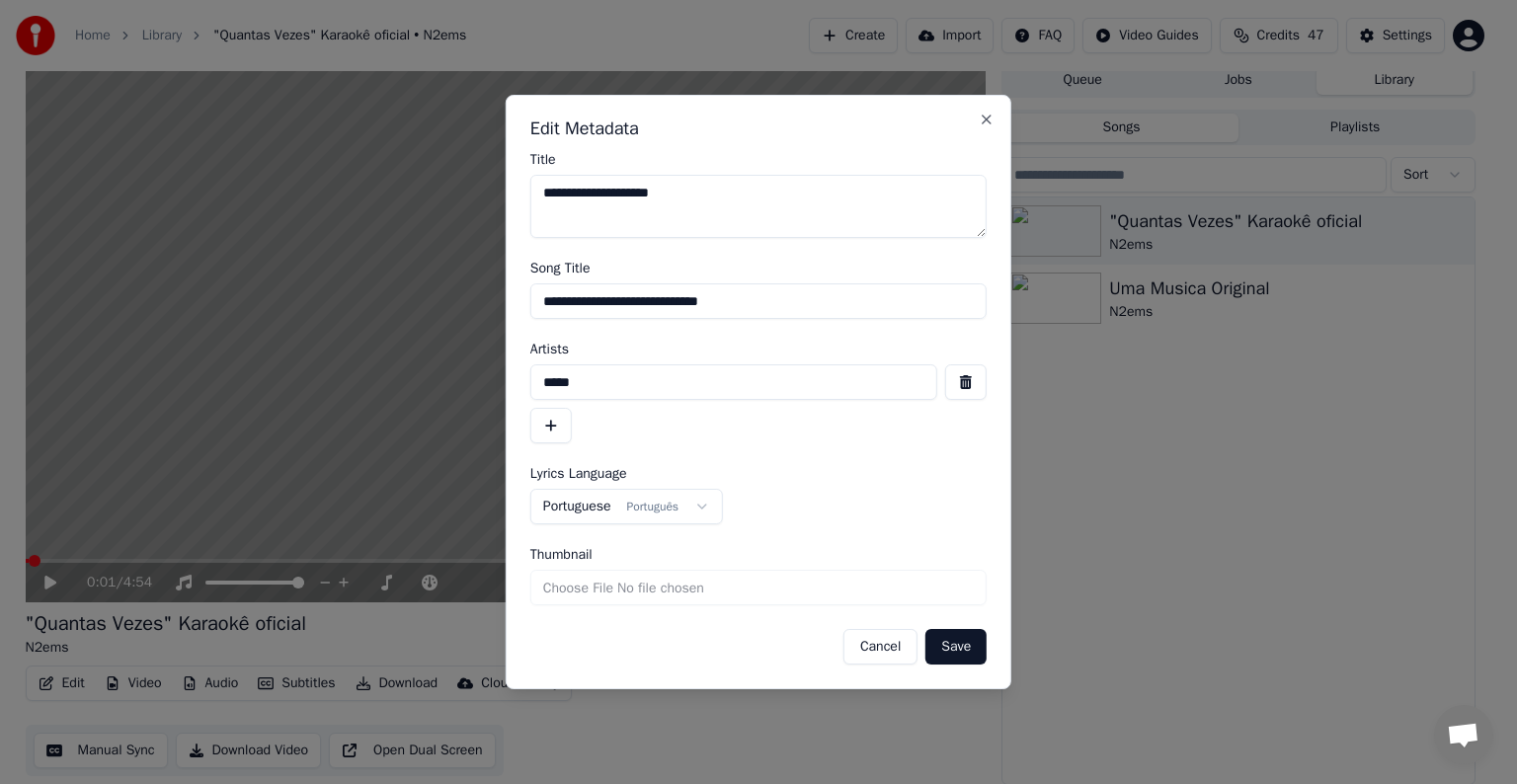 click on "Cancel" at bounding box center [880, 647] 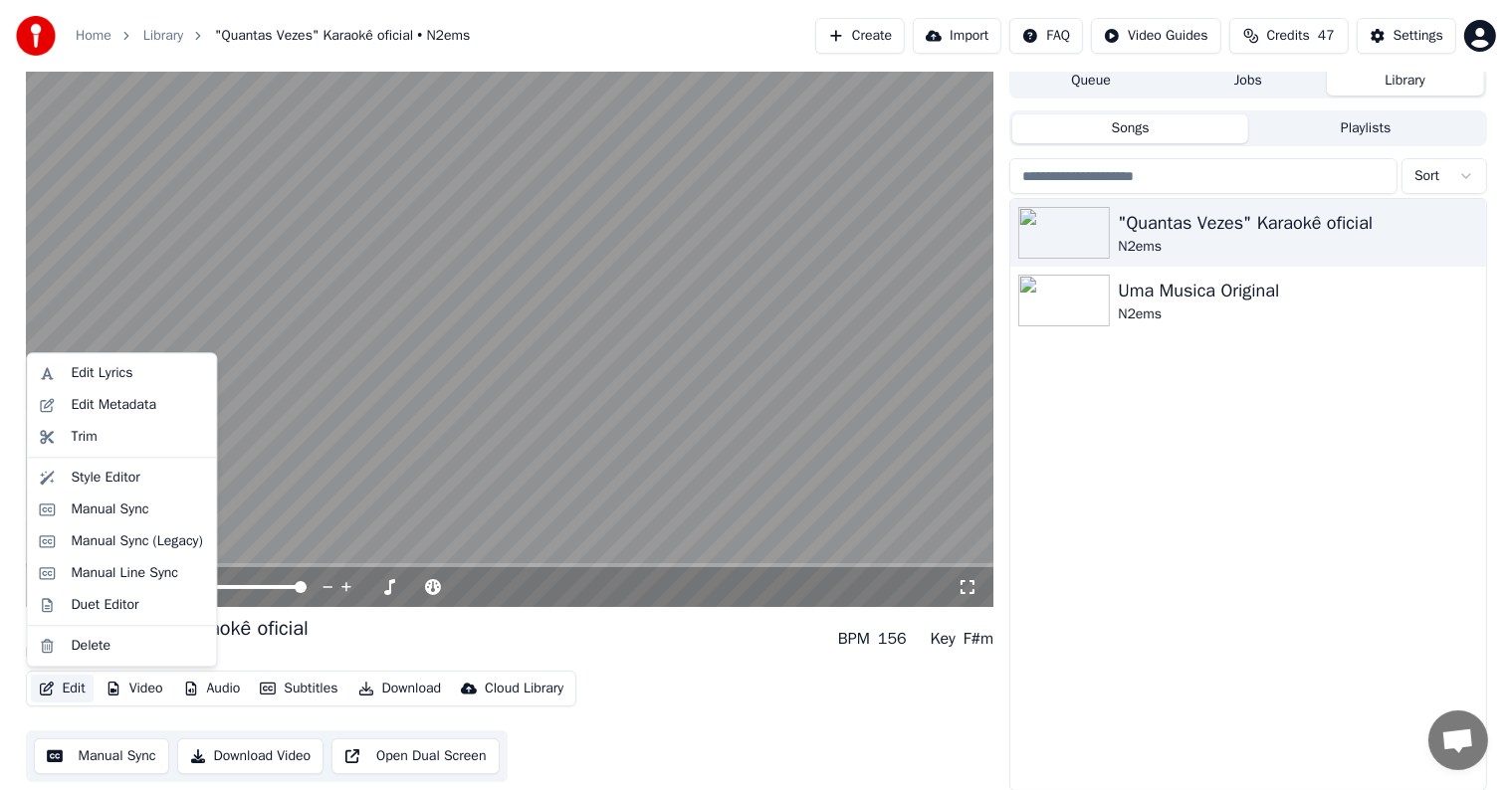 click 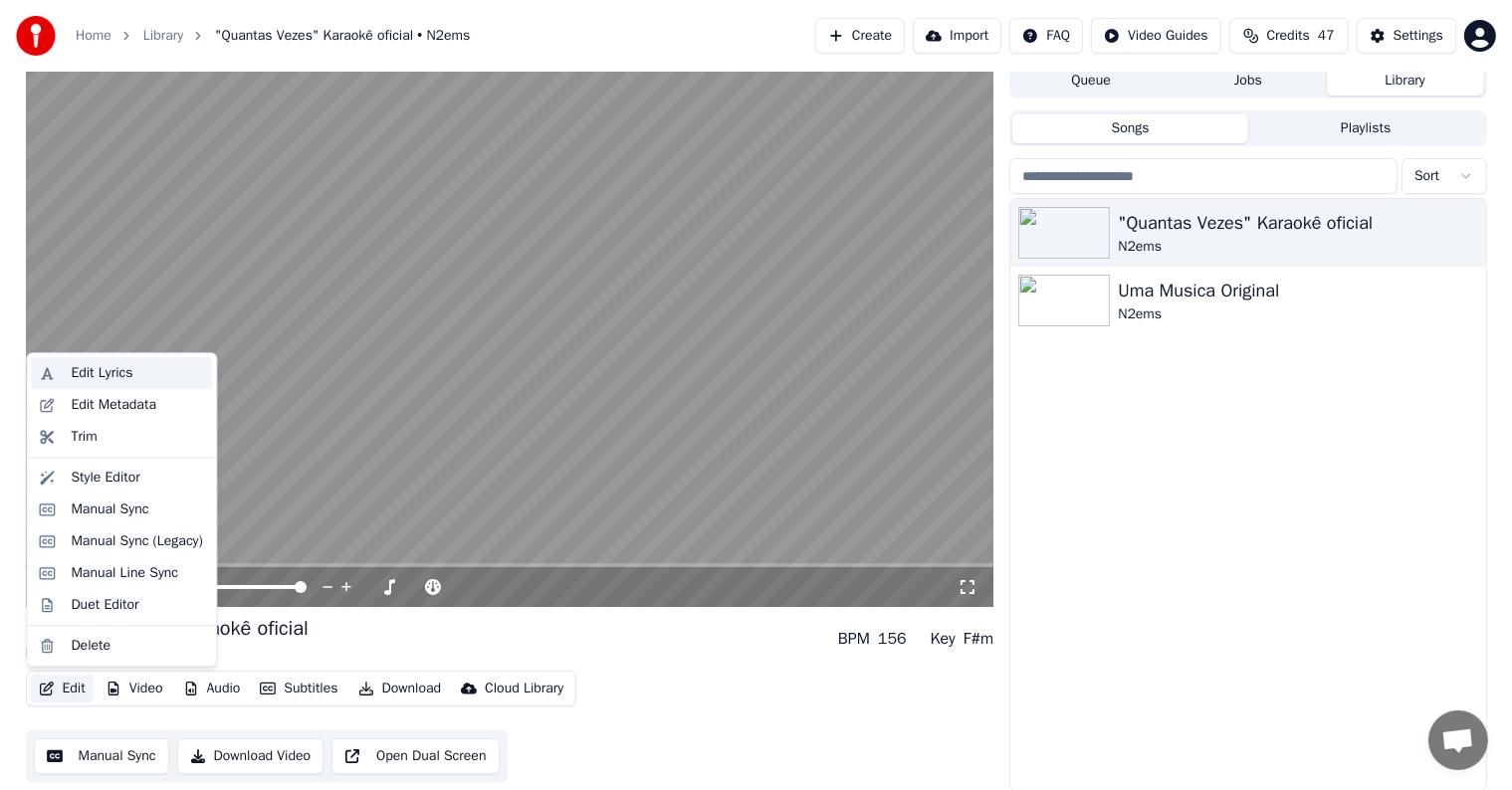 click on "Edit Lyrics" at bounding box center [102, 373] 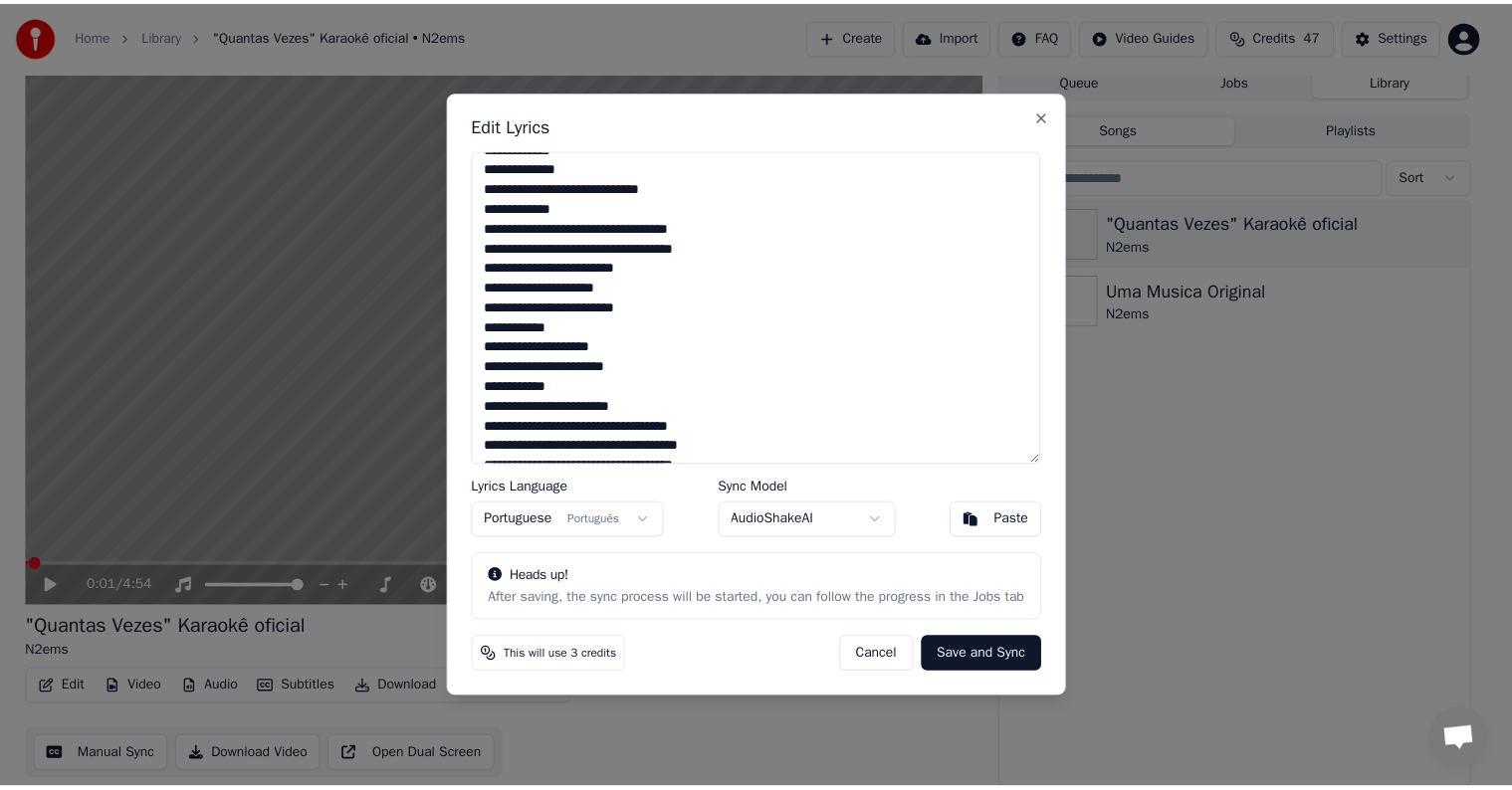 scroll, scrollTop: 0, scrollLeft: 0, axis: both 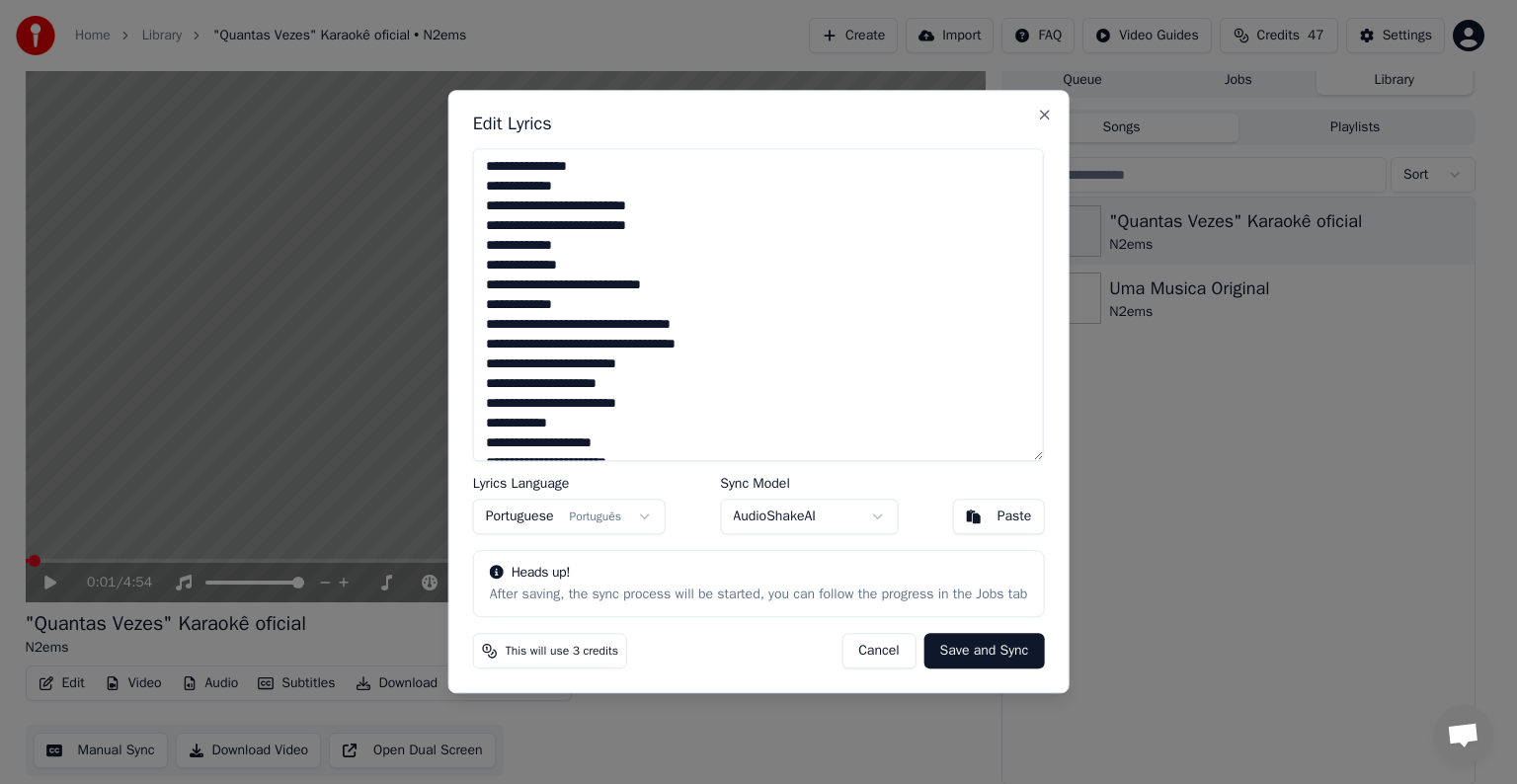 click on "Cancel" at bounding box center [878, 652] 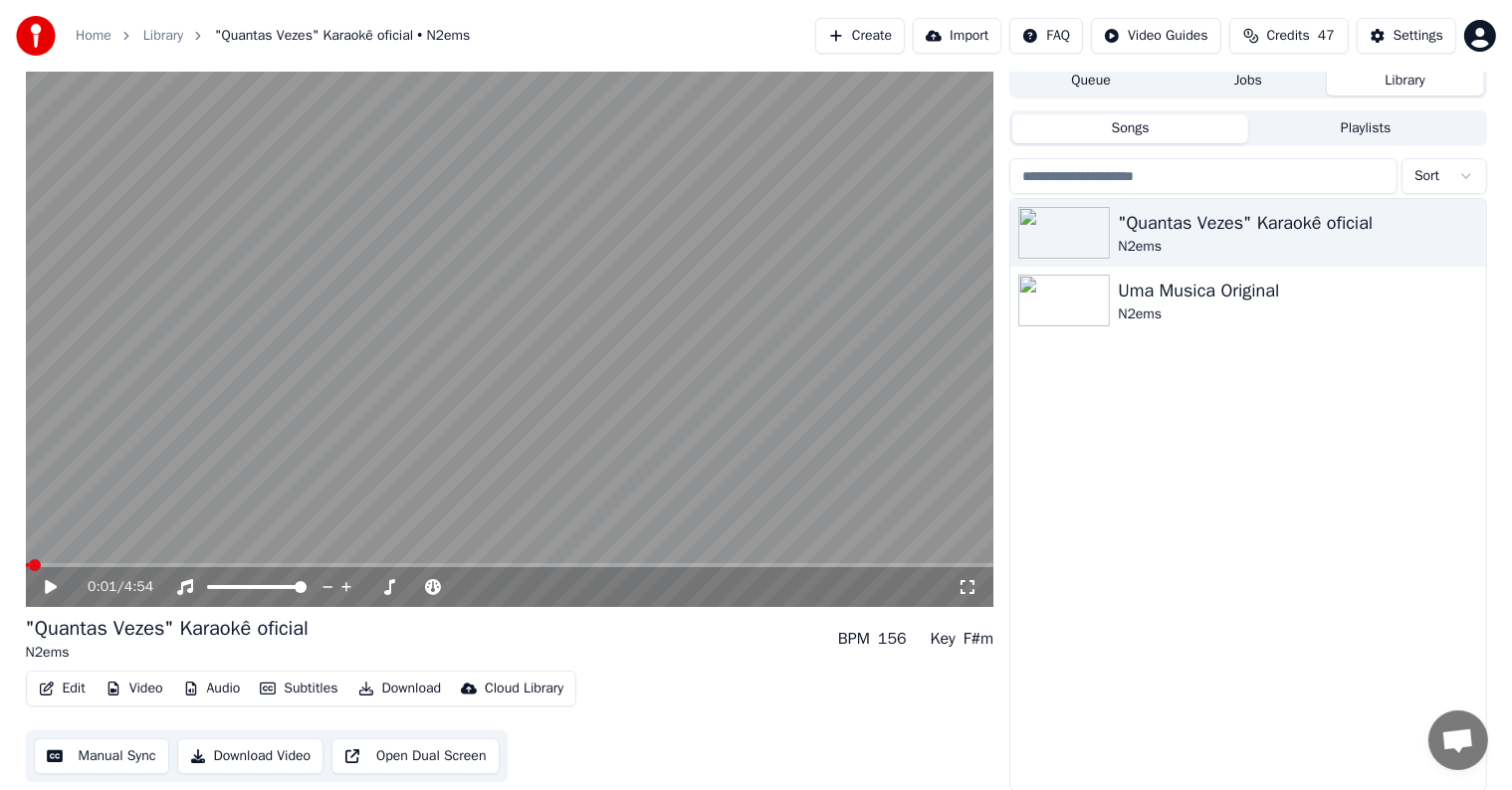 click on "Edit" at bounding box center [62, 689] 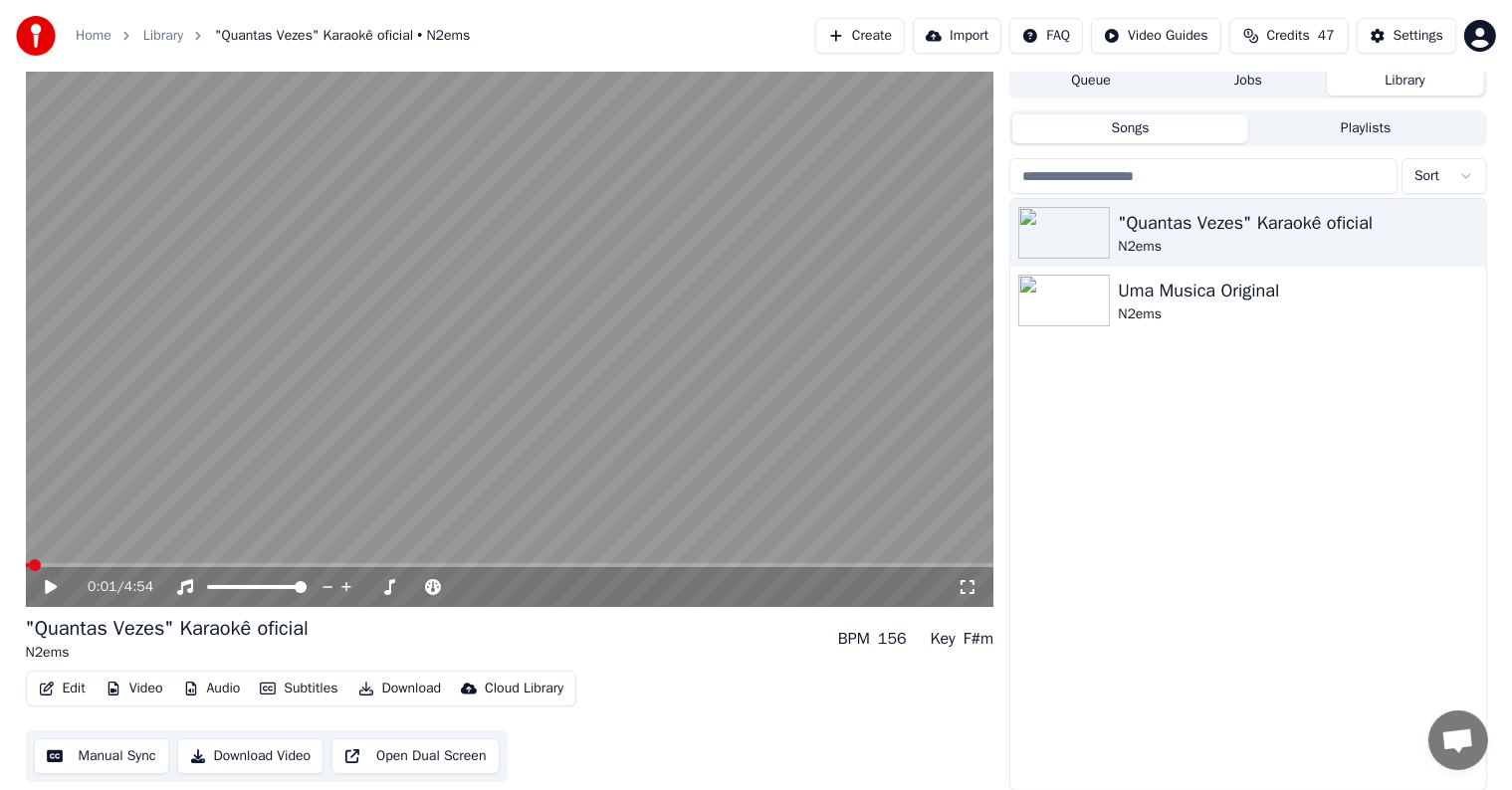 click 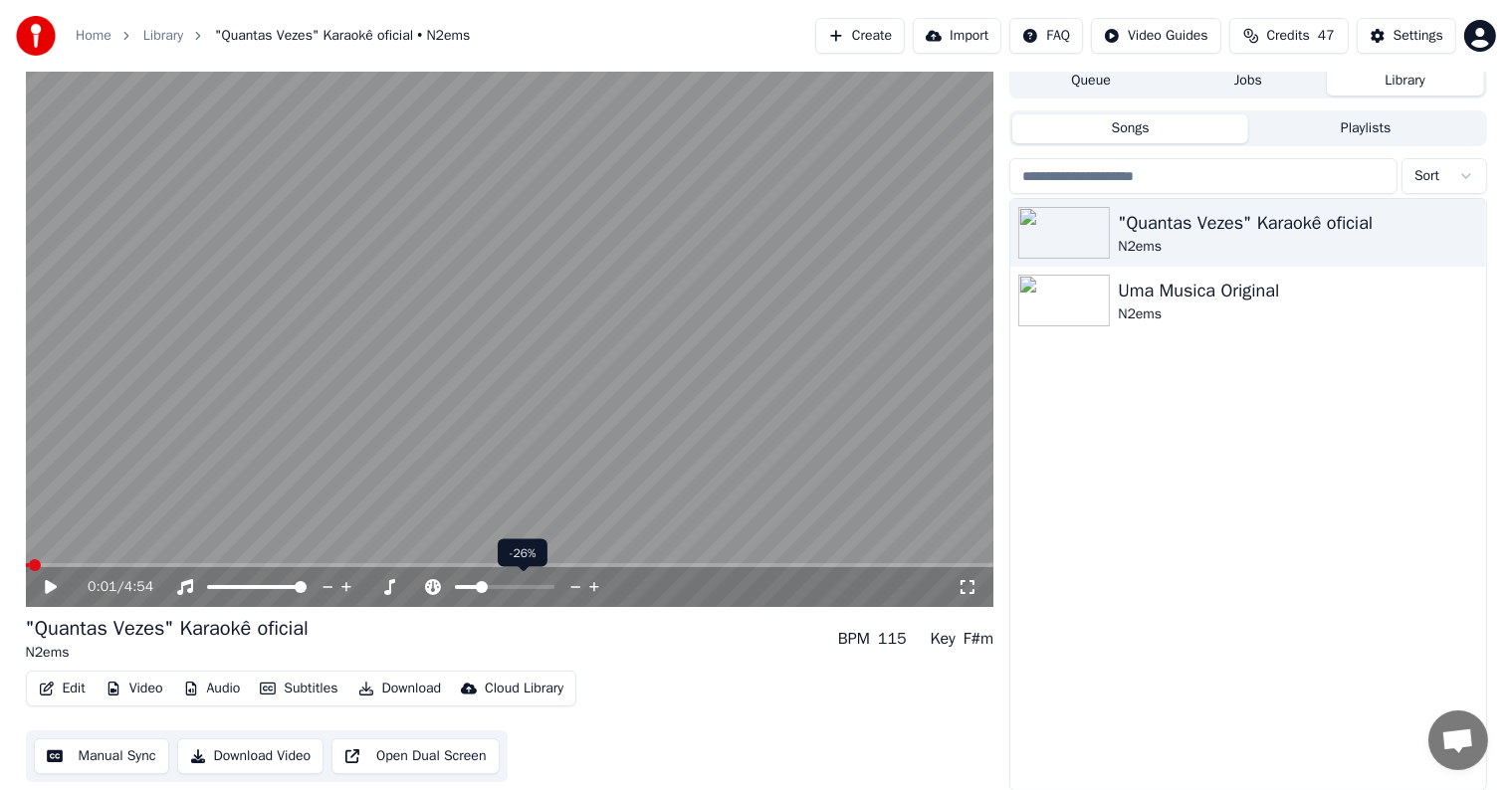 click at bounding box center [482, 587] 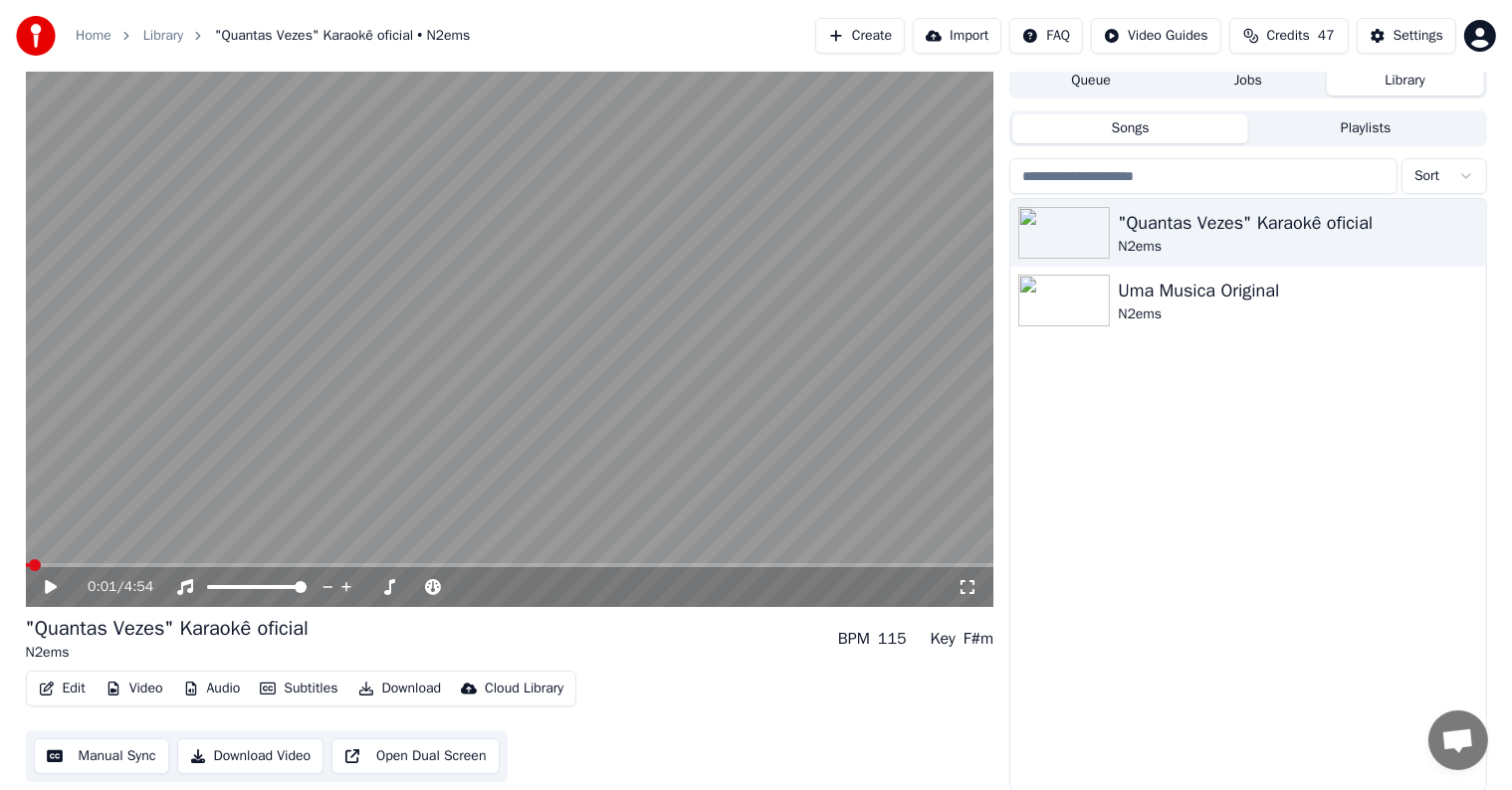 click 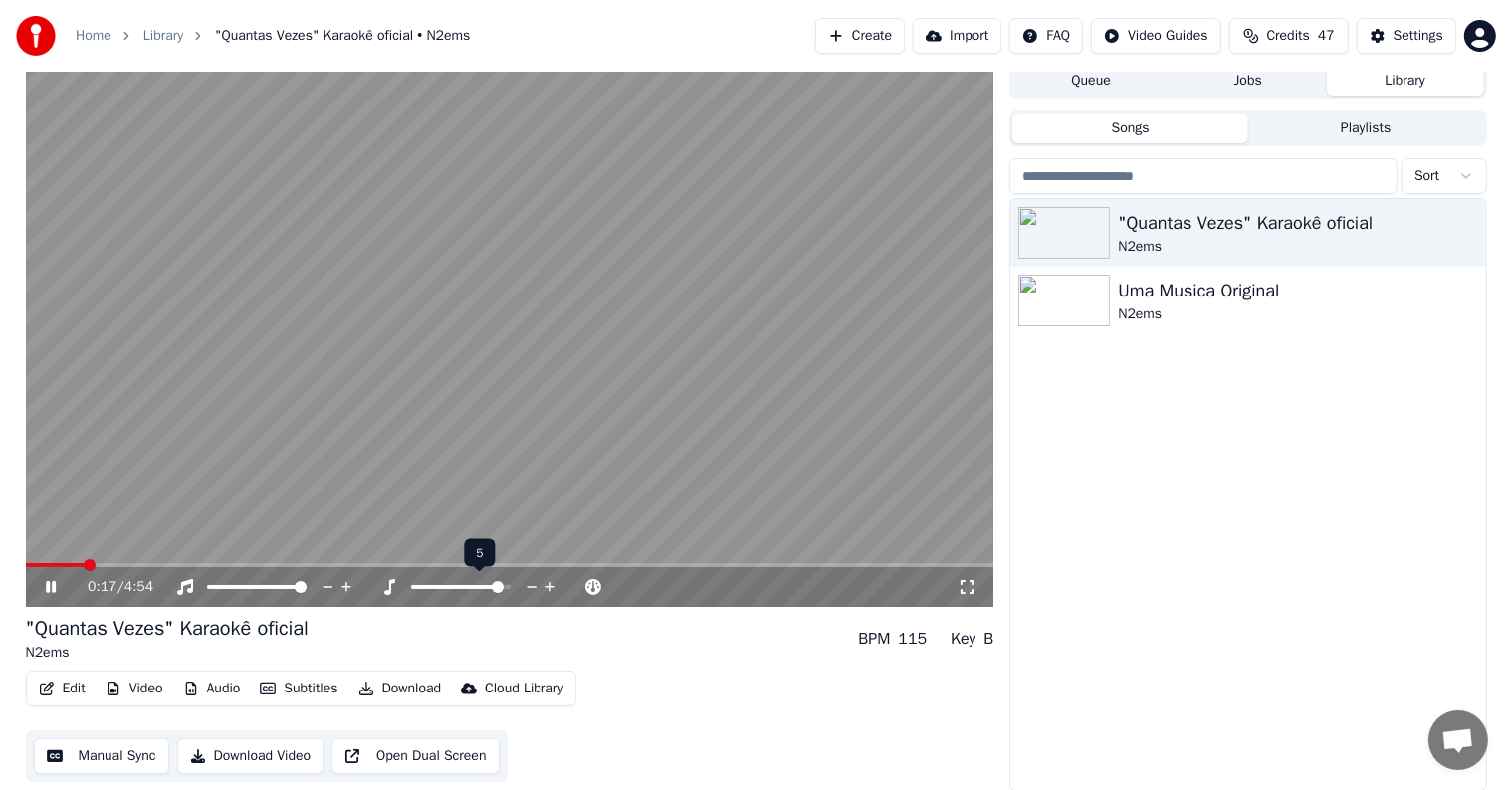click at bounding box center (498, 587) 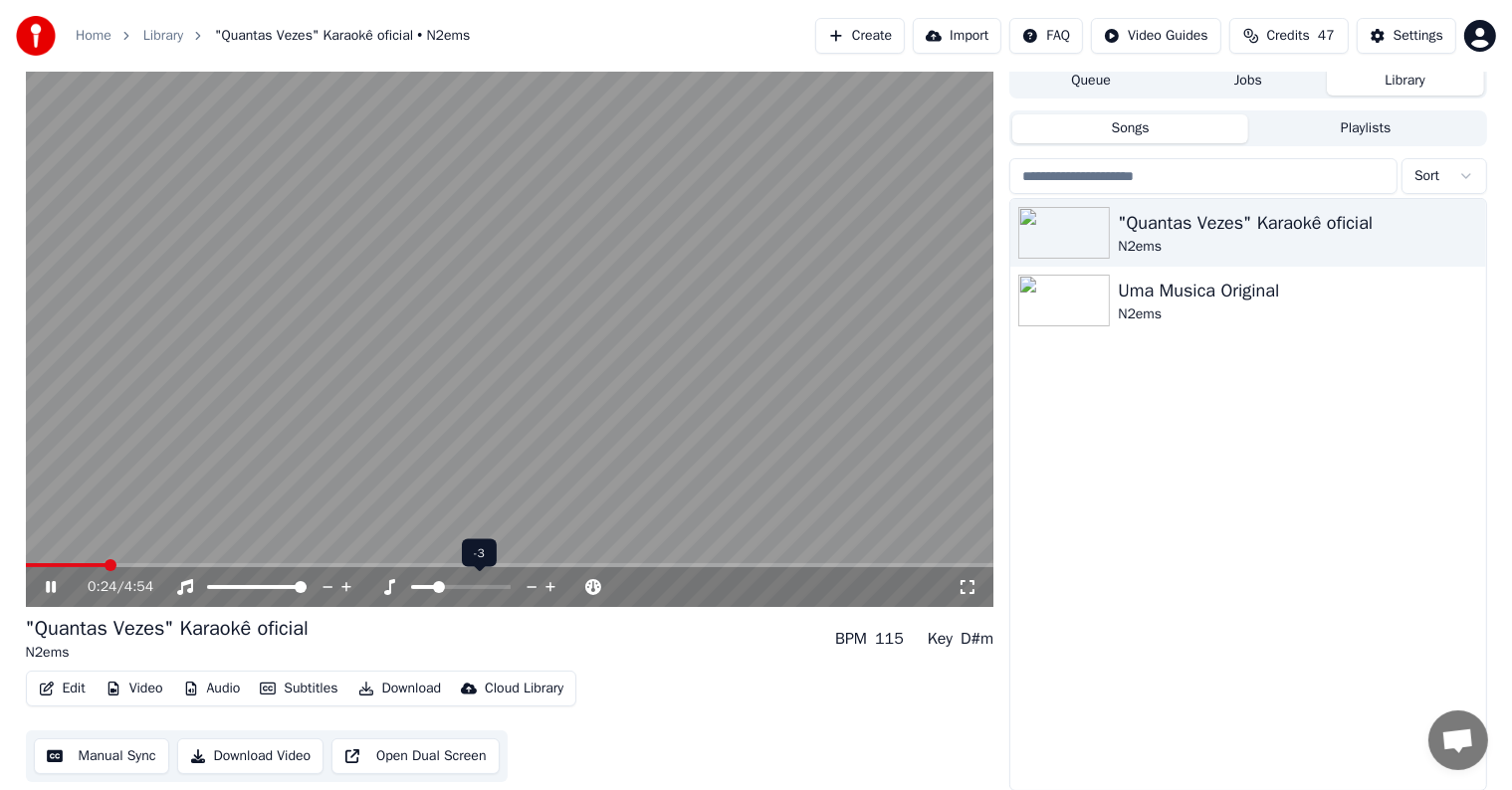 click at bounding box center (439, 587) 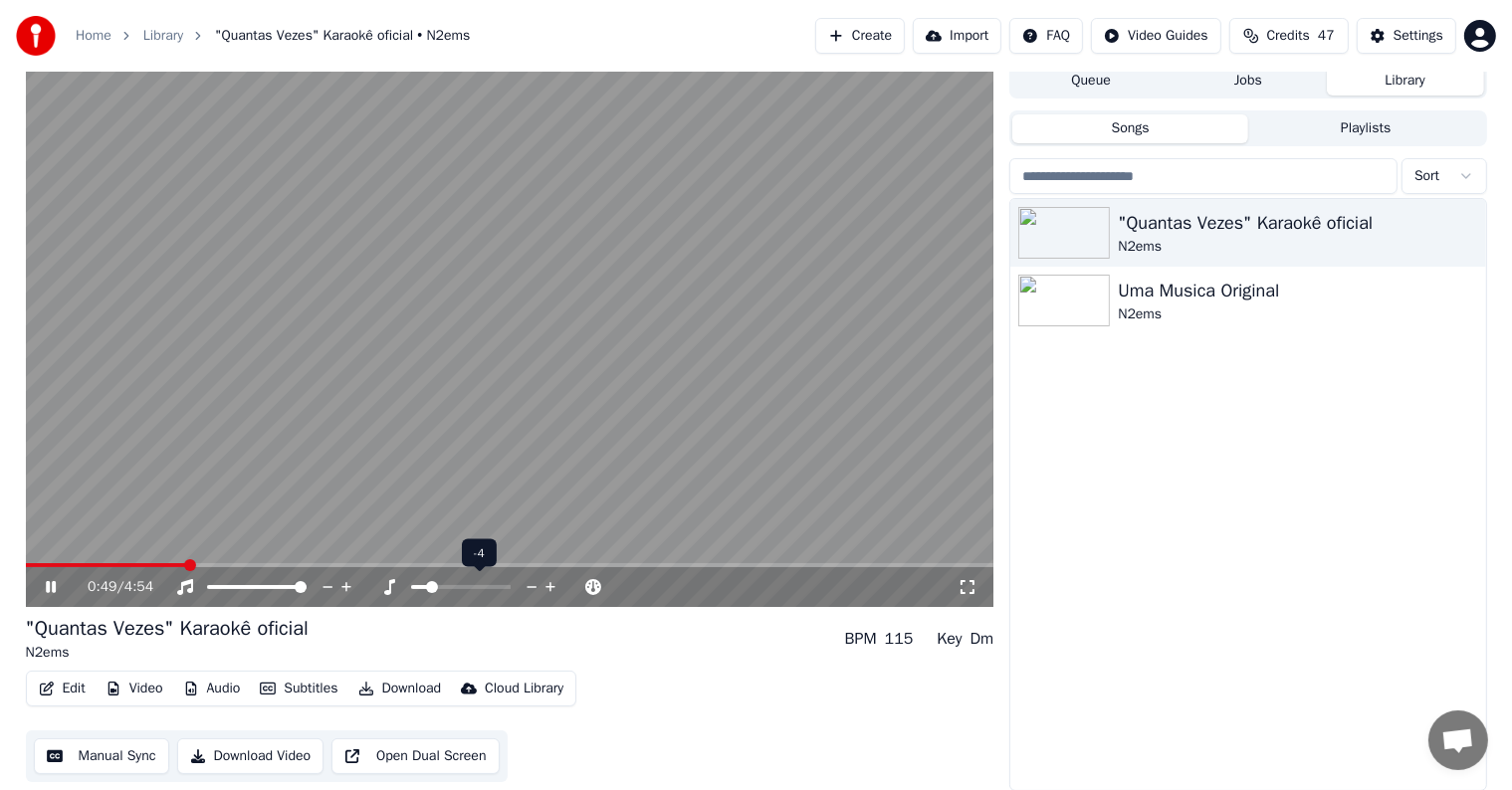 click at bounding box center (432, 587) 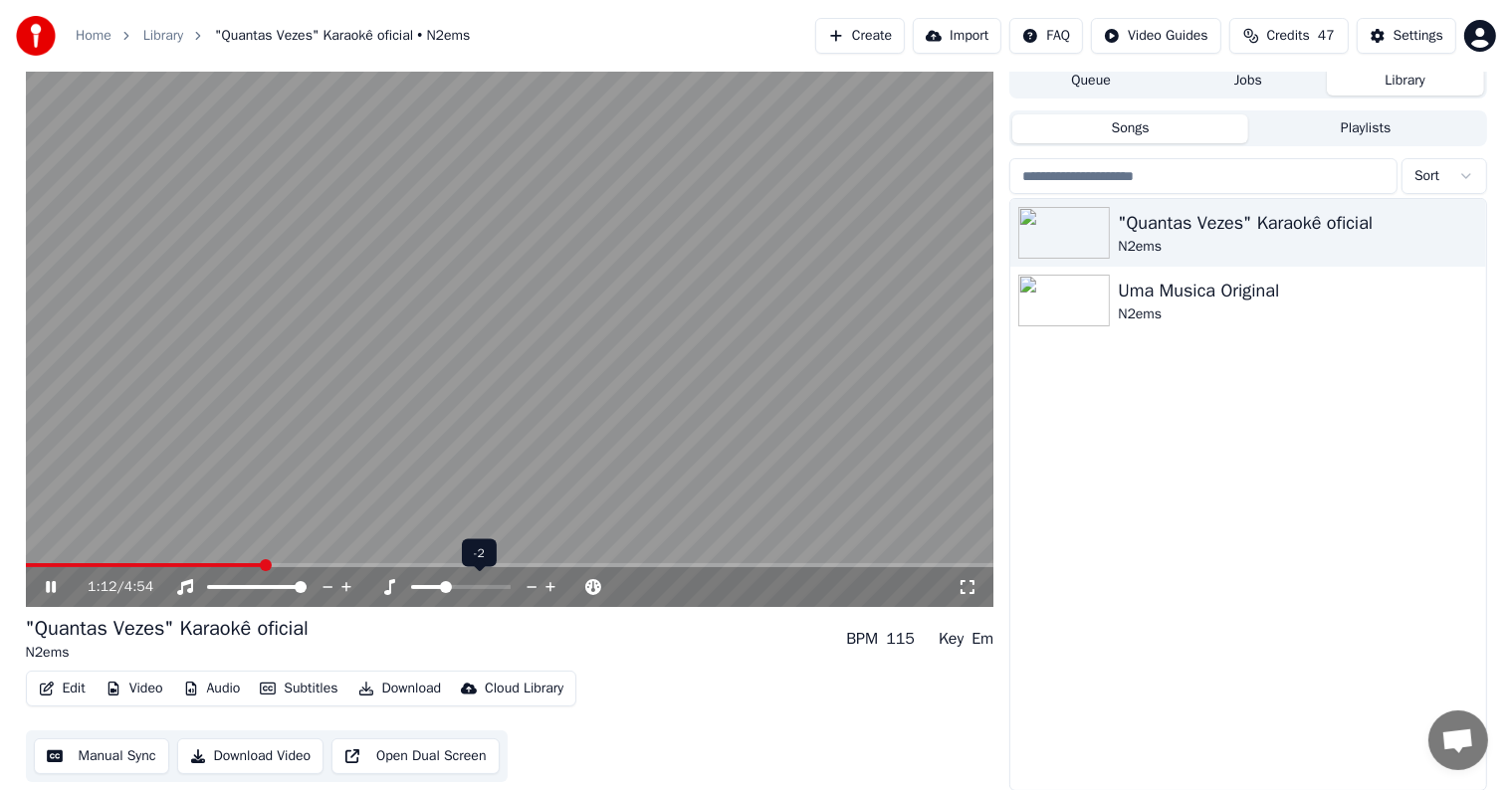 click at bounding box center (446, 587) 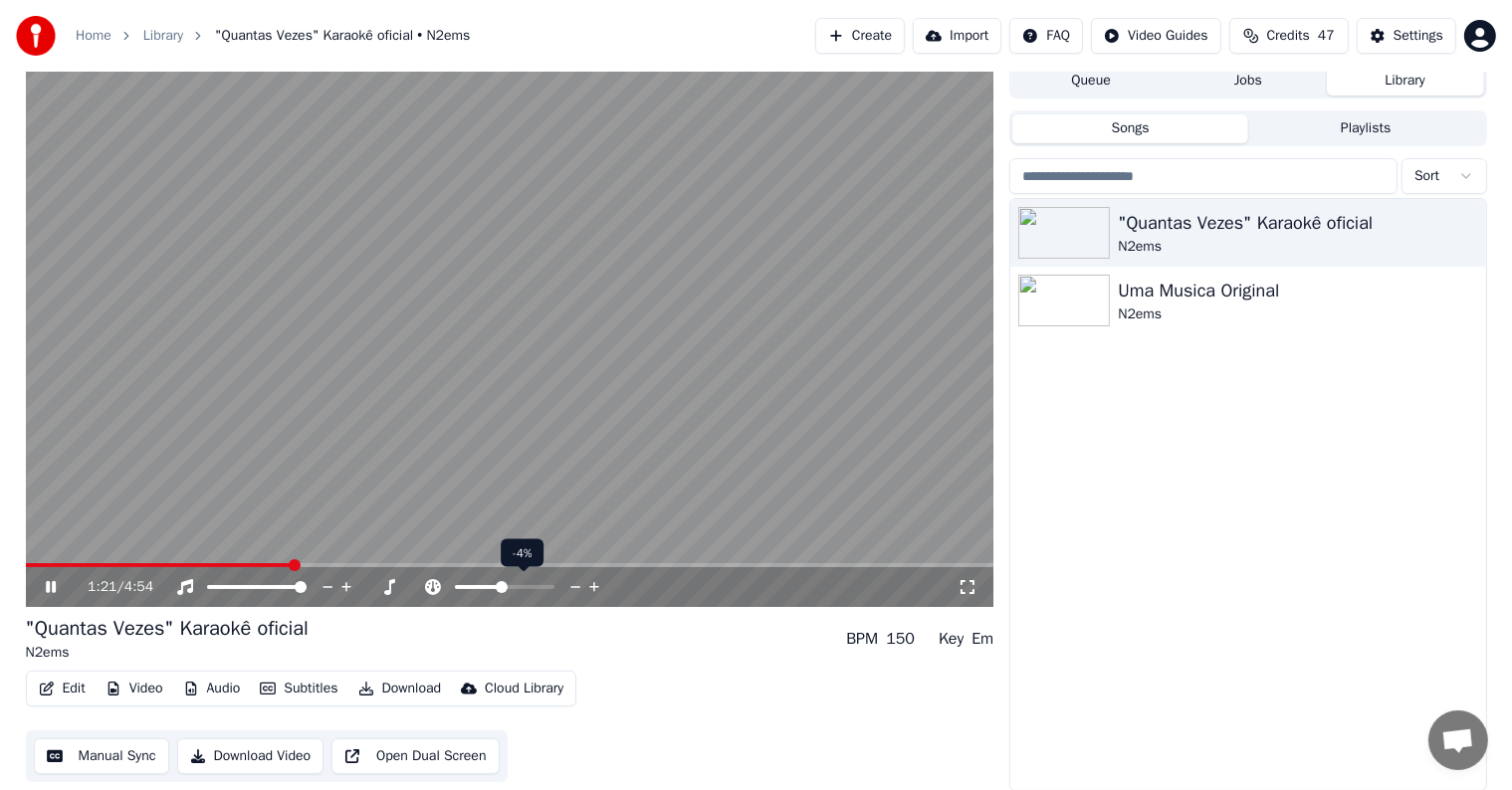 click at bounding box center [478, 587] 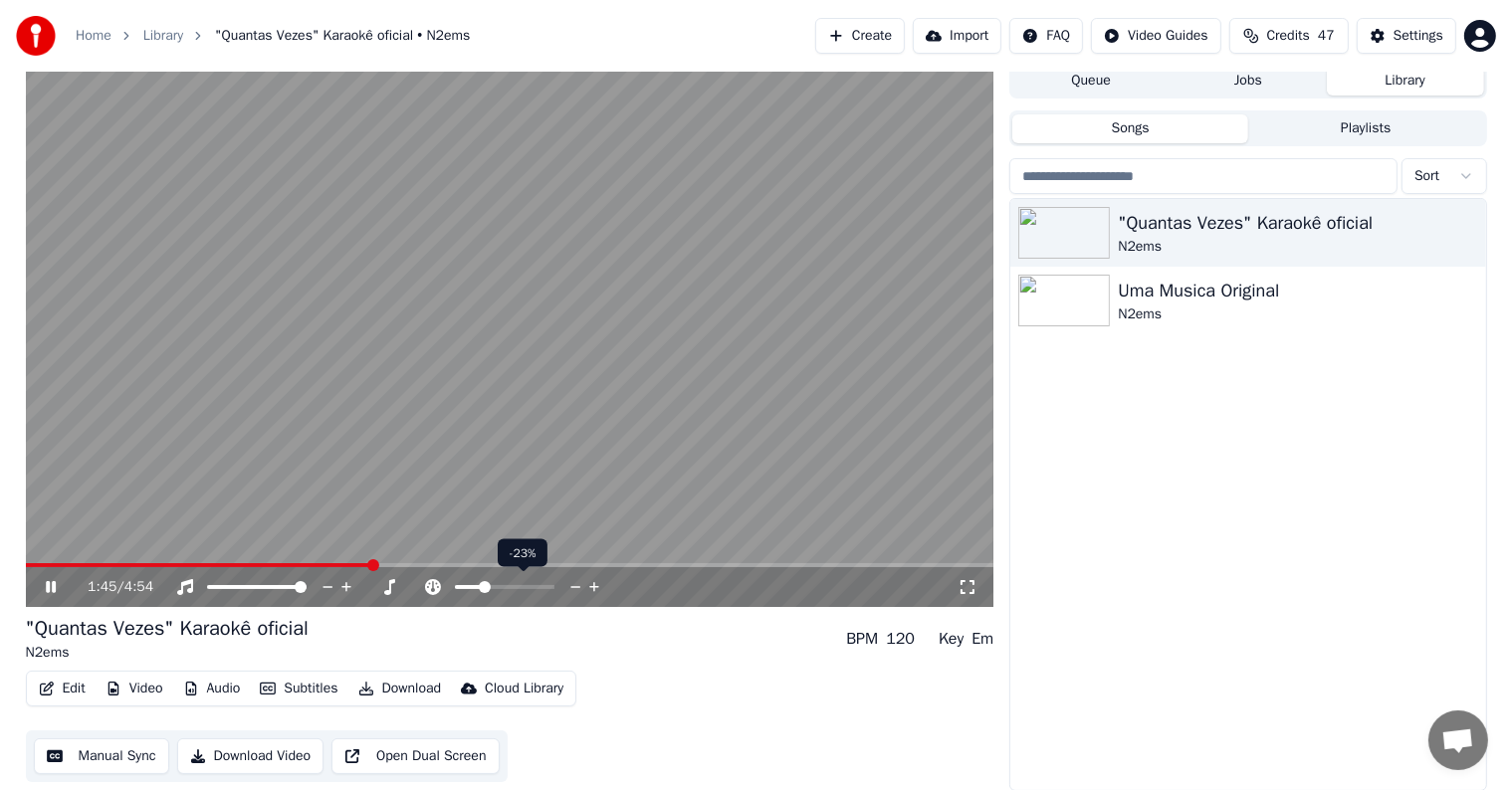 click at bounding box center (485, 587) 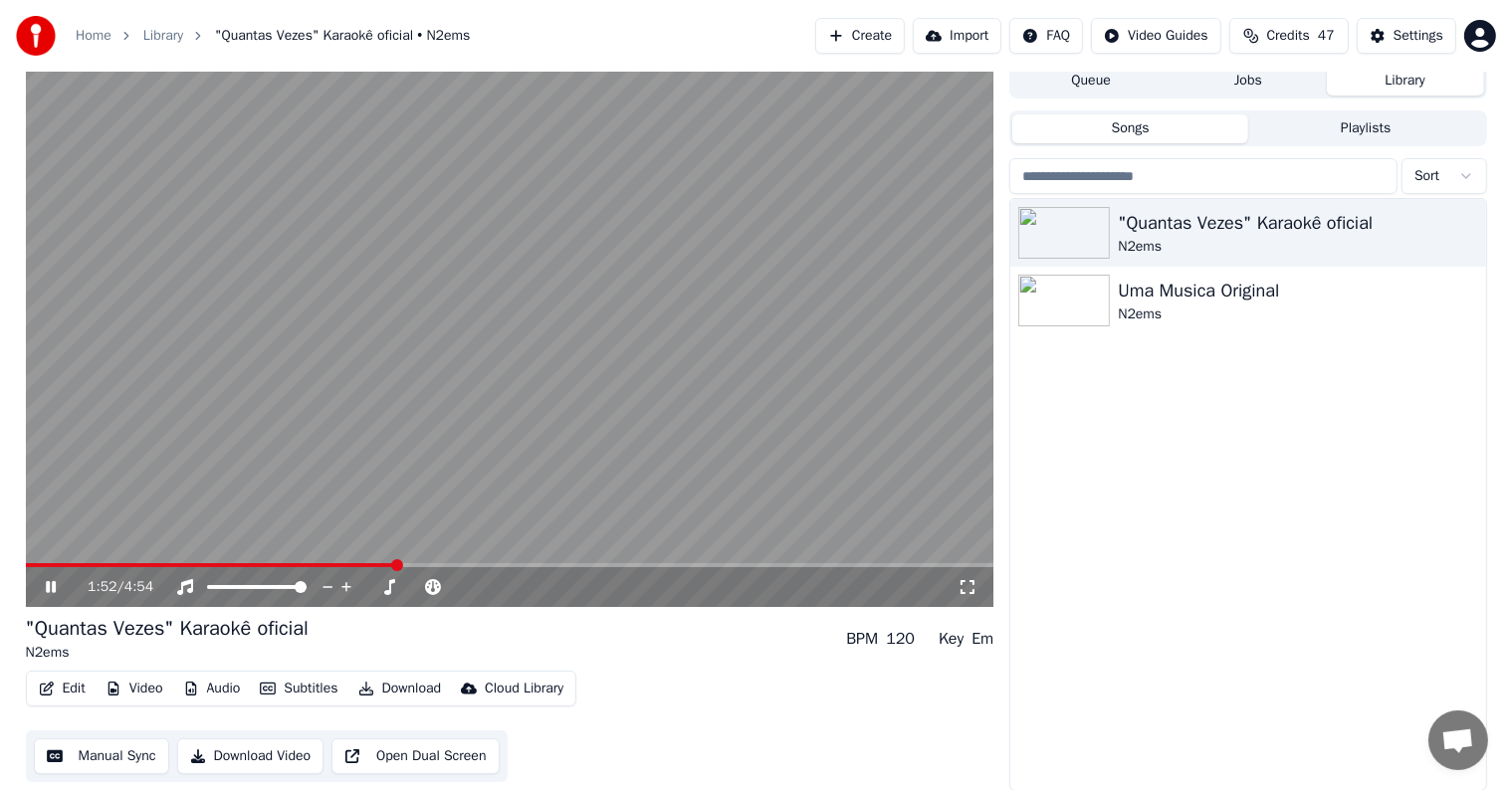 click 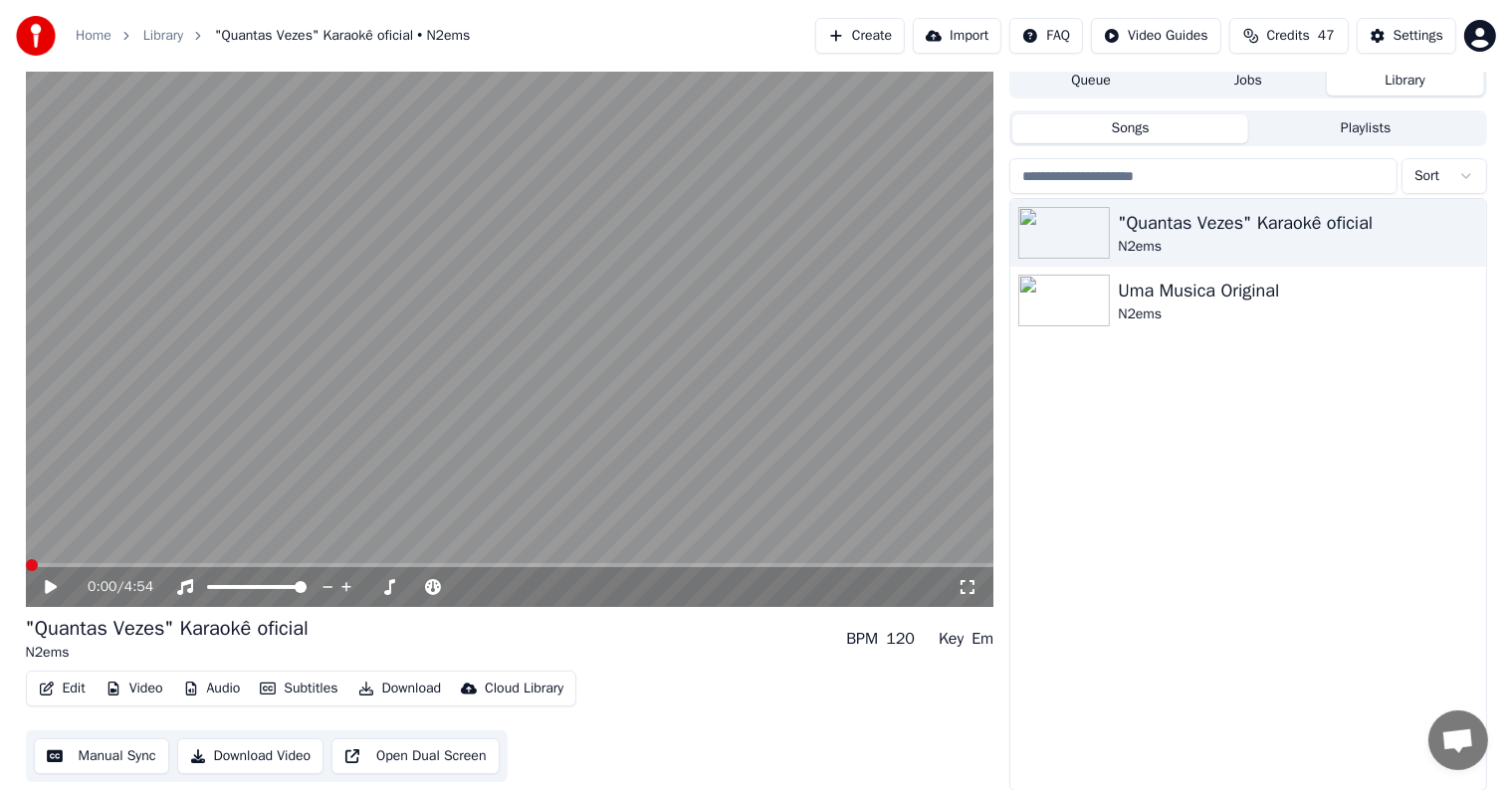 click at bounding box center (32, 565) 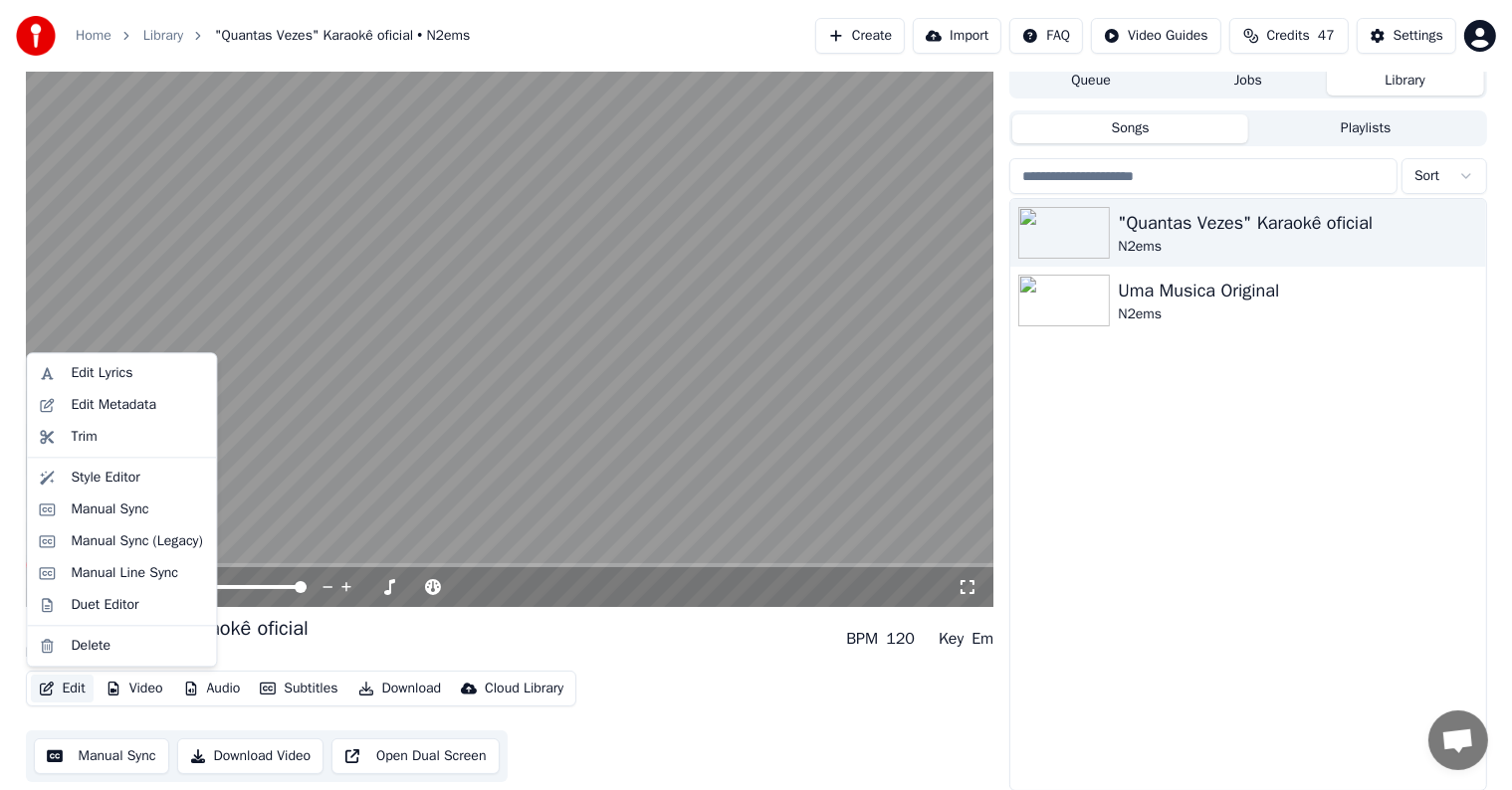 click on "Edit" at bounding box center [62, 689] 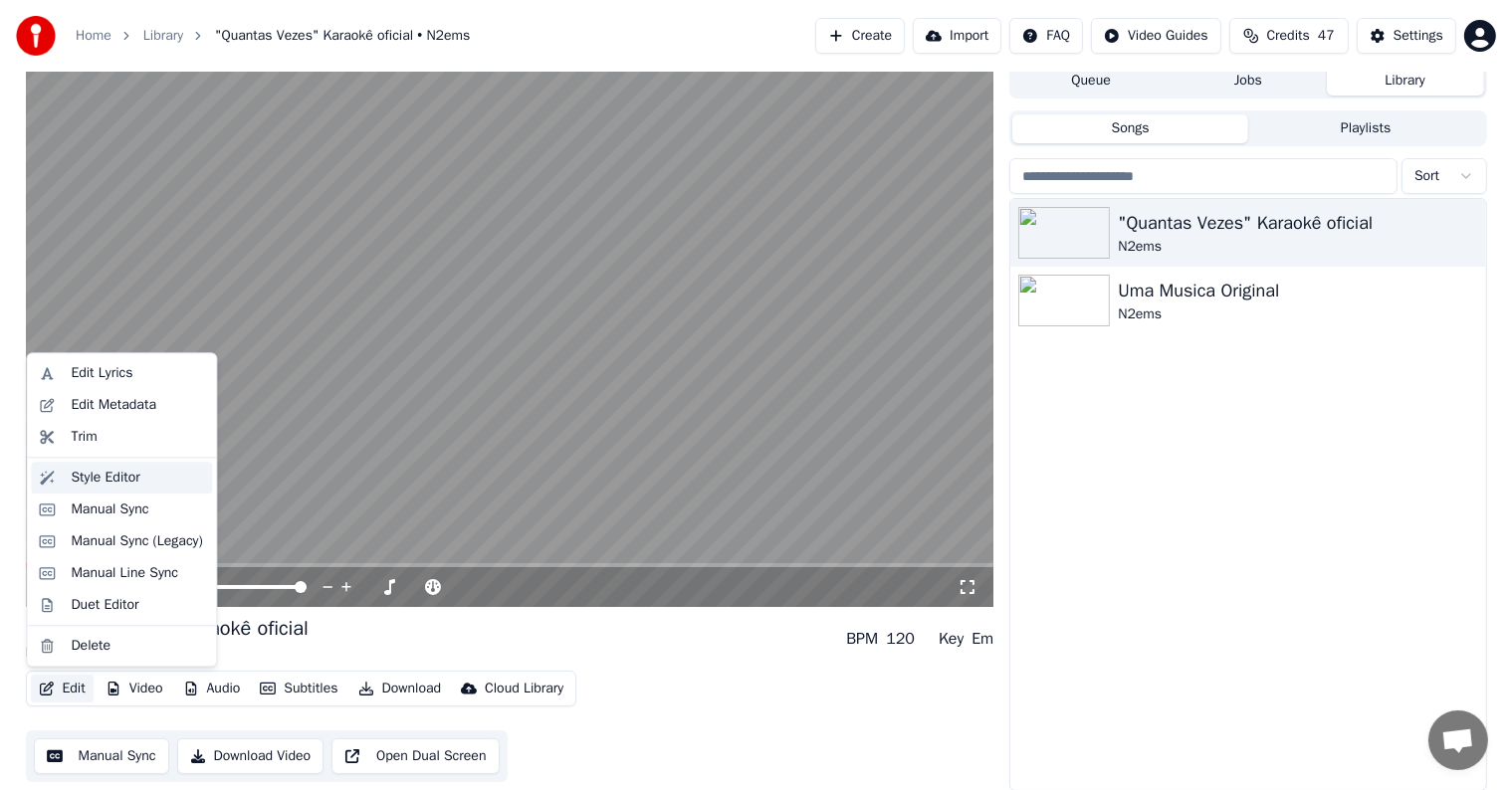click on "Style Editor" at bounding box center [105, 478] 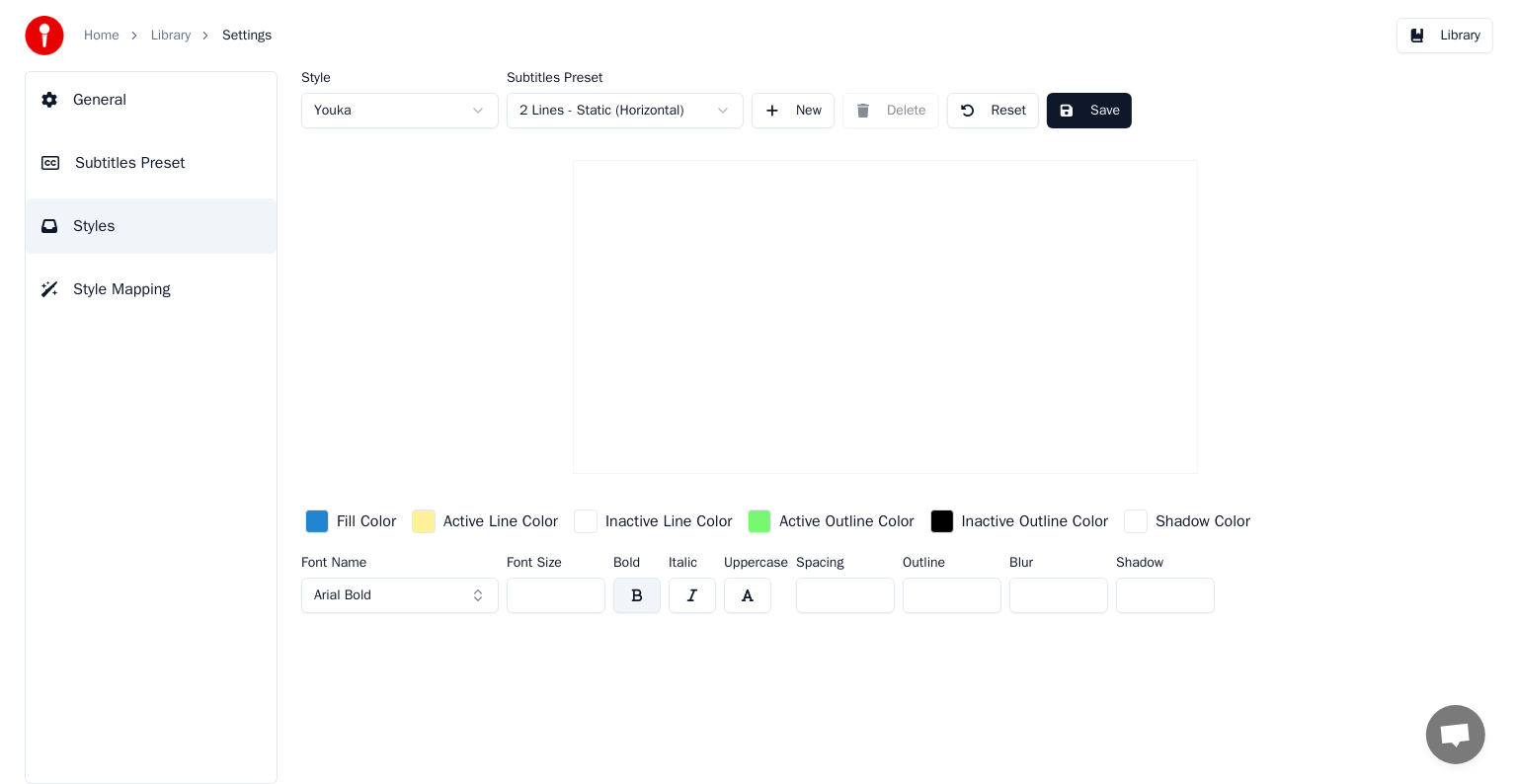 scroll, scrollTop: 0, scrollLeft: 0, axis: both 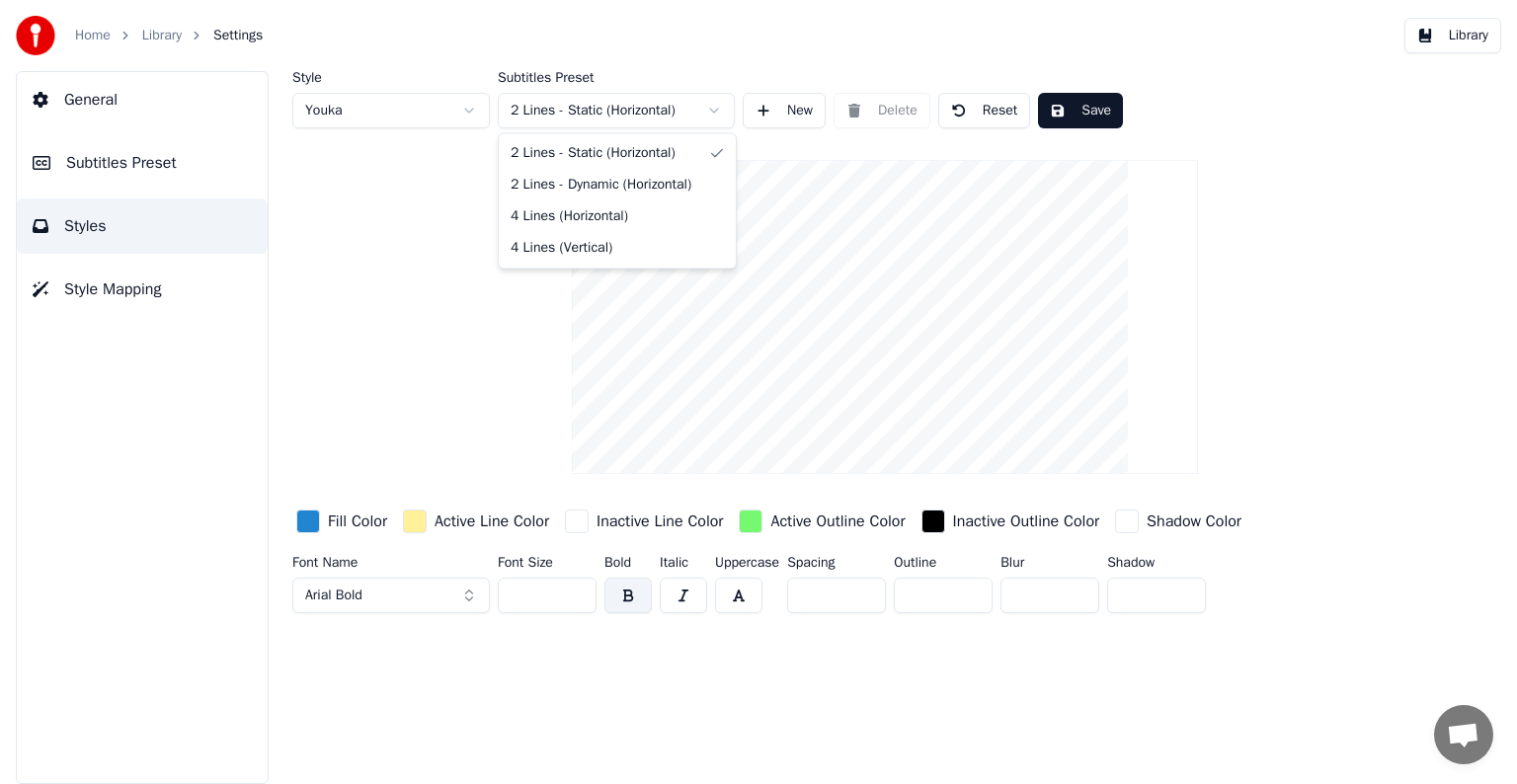 click on "Home Library Settings Library General Subtitles Preset Styles Style Mapping Style Youka Subtitles Preset 2 Lines - Static (Horizontal) New Delete Reset Save Fill Color Active Line Color Inactive Line Color Active Outline Color Inactive Outline Color Shadow Color Font Name Arial Bold Font Size ** Bold Italic Uppercase Spacing * Outline * Blur * Shadow * Conversação [PERSON_NAME]? Contacte-nos! O suporte está indisponível Rede off-line. A reconectar... Nenhuma mensagem pode ser recebida ou enviada por enquanto. Youka Desktop Olá! Como posso ajudar?  Terça-feira, 22 Julho Fiz um karaoke com mov, e quando baixei o arqueivo só abri como audio [DATE] Quarta-feira, 23 Julho Hello, I creadted a .MOV file but it only donwnload as a music file Há 9 horas Hello! Há 8 horas Enviar ficheiro Não estamos online. Entraremos em contacto por email. Inserir um emoticon Enviar ficheiro Gravar mensagem áudio We run on Crisp 2 Lines - Static (Horizontal) 2 Lines - Dynamic (Horizontal) 4 Lines (Horizontal)" at bounding box center [758, 392] 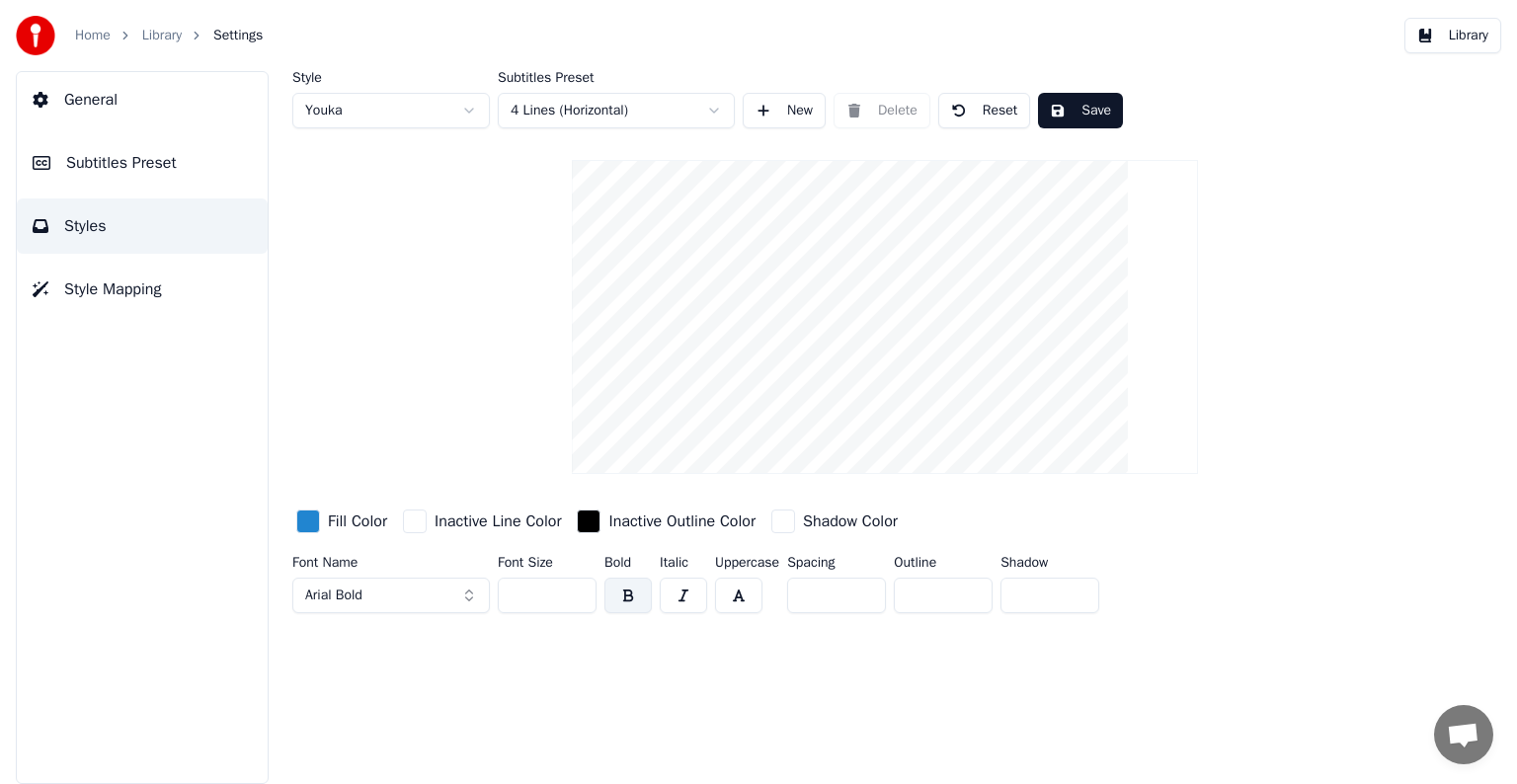 drag, startPoint x: 810, startPoint y: 593, endPoint x: 799, endPoint y: 593, distance: 11 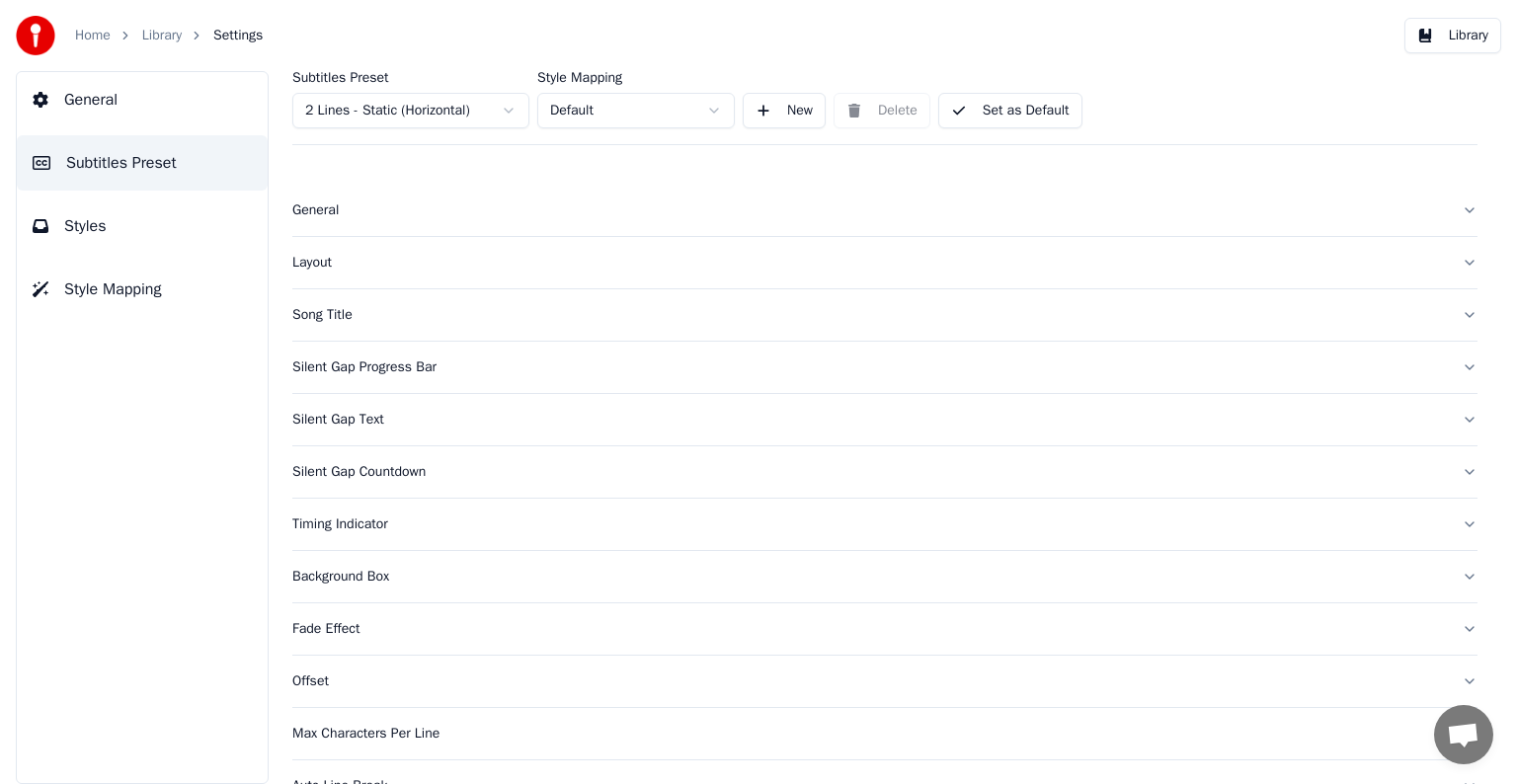 click on "General" at bounding box center (885, 210) 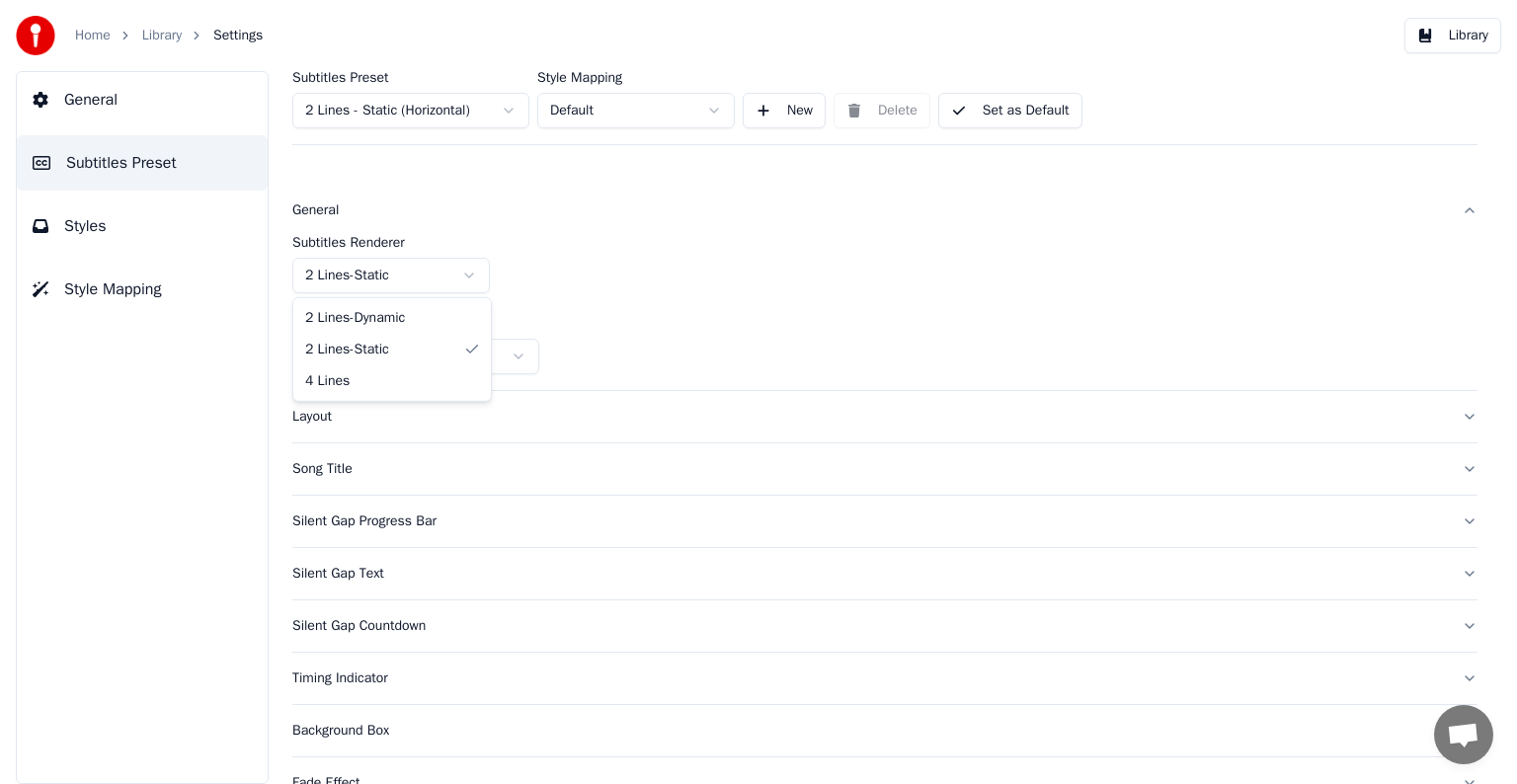 click on "Home Library Settings Library General Subtitles Preset Styles Style Mapping Subtitles Preset 2 Lines - Static (Horizontal) Style Mapping Default New Delete Set as Default General Subtitles Renderer 2 Lines  -  Static Resolution Horizontal  -  1920 x 1080  ( 16 : 9 ) Layout Song Title Silent Gap Progress Bar Silent Gap Text Silent Gap Countdown Timing Indicator Background Box Fade Effect Offset Max Characters Per Line Auto Line Break Advanced Settings Conversação [PERSON_NAME]? Contacte-nos! O suporte está indisponível Rede off-line. A reconectar... Nenhuma mensagem pode ser recebida ou enviada por enquanto. Youka Desktop Olá! Como posso ajudar?  Terça-feira, 22 Julho Fiz um karaoke com mov, e quando baixei o arqueivo só abri como audio [DATE] Quarta-feira, 23 Julho Hello, I creadted a .MOV file but it only donwnload as a music file Há 9 horas Hello! Há 8 horas Enviar ficheiro Não estamos online. Entraremos em contacto por email. Inserir um emoticon Enviar ficheiro Gravar mensagem áudio Crisp" at bounding box center (758, 392) 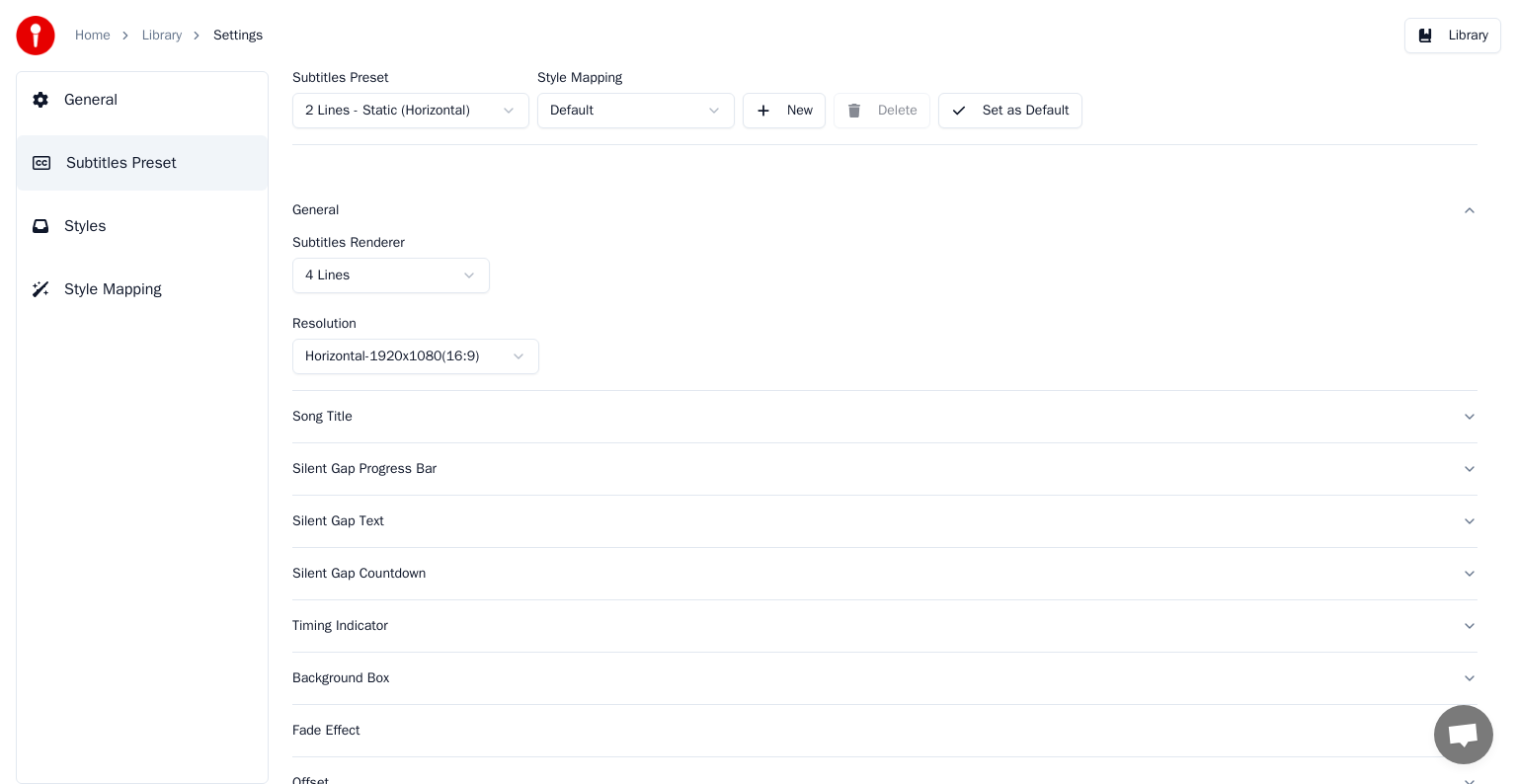 click on "Song Title" at bounding box center (885, 417) 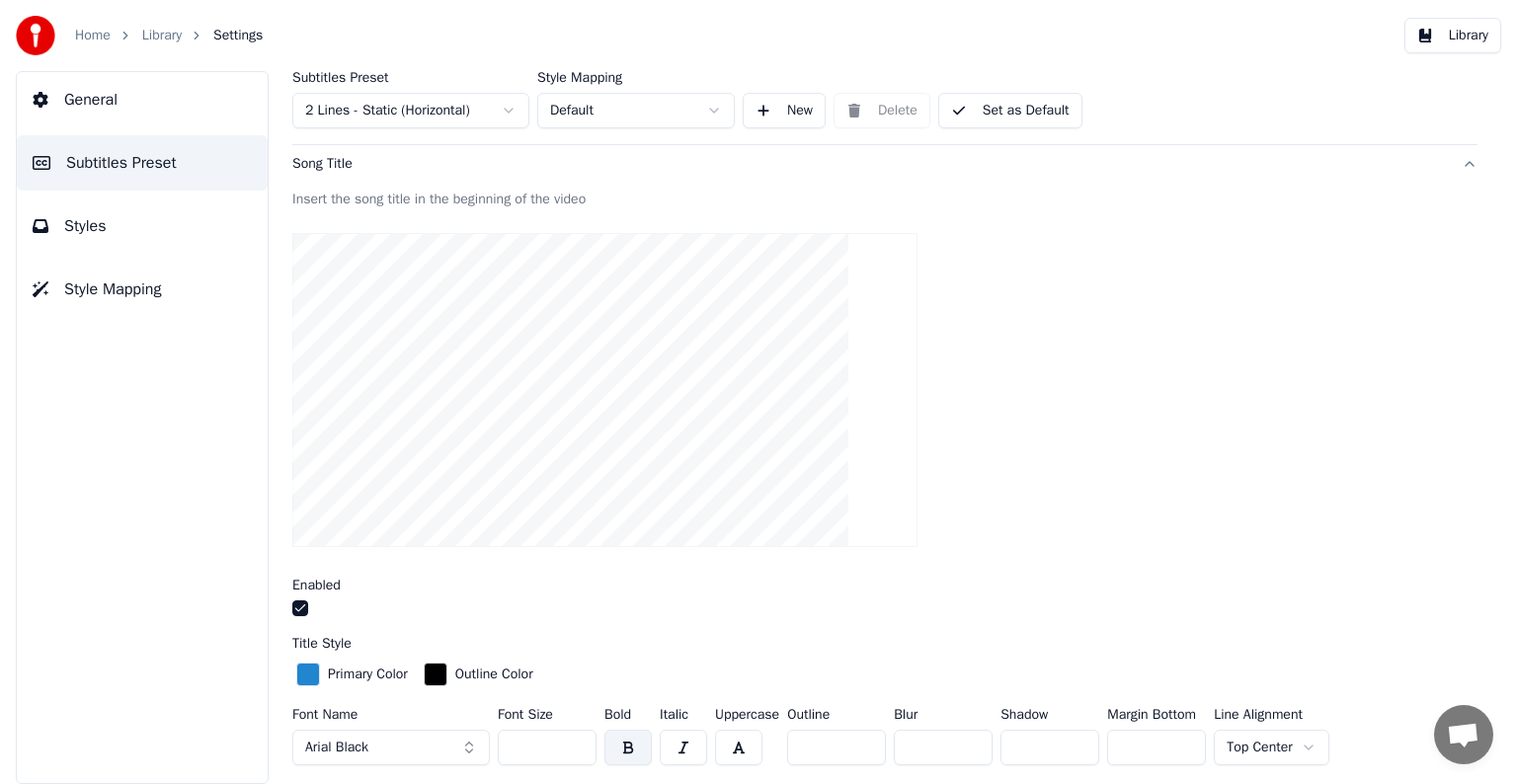 scroll, scrollTop: 197, scrollLeft: 0, axis: vertical 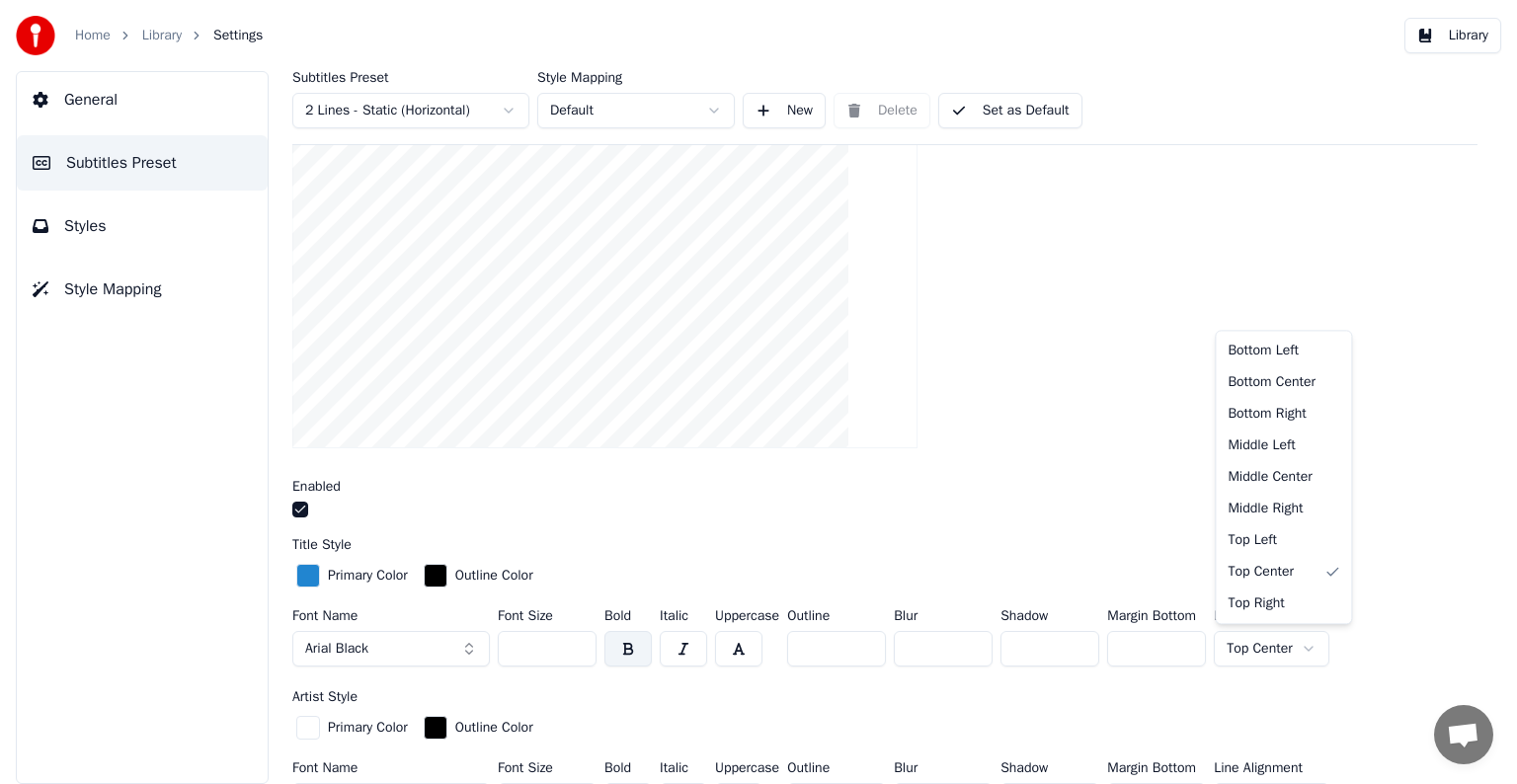 click on "Home Library Settings Library General Subtitles Preset Styles Style Mapping Subtitles Preset 2 Lines - Static (Horizontal) Style Mapping Default New Delete Set as Default General Song Title Insert the song title in the beginning of the video Enabled Title Style Primary Color Outline Color Font Name Arial Black Font Size *** Bold Italic Uppercase Outline * Blur * Shadow * Margin Bottom * Line Alignment Top Center Artist Style Primary Color Outline Color Font Name Arial Black Font Size *** Bold Italic Uppercase Outline * Blur * Shadow * Margin Bottom * Line Alignment Top Center Start Seconds * Duration Seconds * Fade In (Milliseconds) *** Fade Out (Milliseconds) *** Reset Silent Gap Progress Bar Silent Gap Text Silent Gap Countdown Timing Indicator Background Box Fade Effect Offset Max Characters Per Line Auto Line Break Advanced Settings Conversação [PERSON_NAME]? Contacte-nos! O suporte está indisponível Rede off-line. A reconectar... Nenhuma mensagem pode ser recebida ou enviada por enquanto. [DATE]" at bounding box center [758, 392] 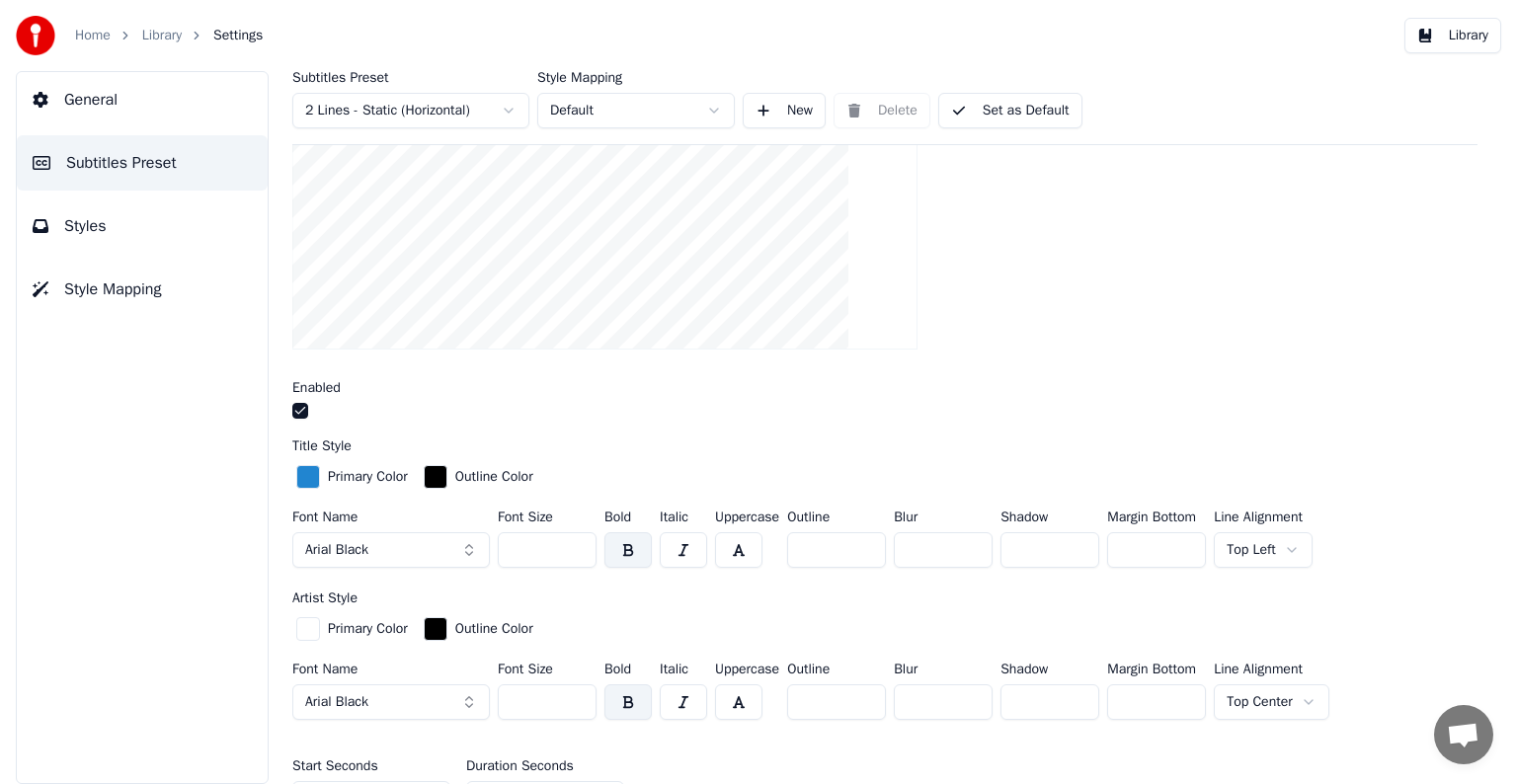 scroll, scrollTop: 395, scrollLeft: 0, axis: vertical 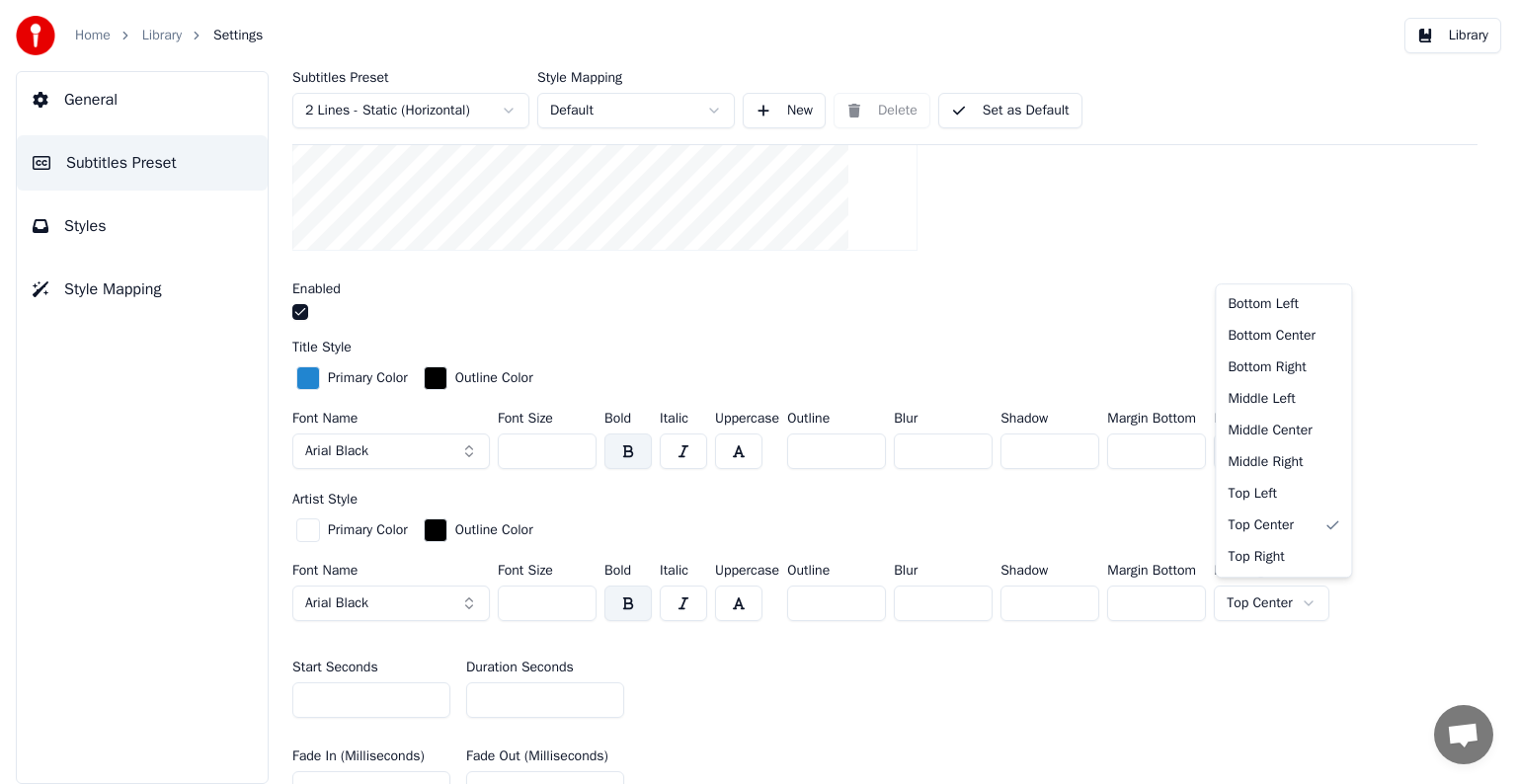 click on "Home Library Settings Library General Subtitles Preset Styles Style Mapping Subtitles Preset 2 Lines - Static (Horizontal) Style Mapping Default New Delete Set as Default General Song Title Insert the song title in the beginning of the video Enabled Title Style Primary Color Outline Color Font Name Arial Black Font Size *** Bold Italic Uppercase Outline * Blur * Shadow * Margin Bottom * Line Alignment Top Left Artist Style Primary Color Outline Color Font Name Arial Black Font Size *** Bold Italic Uppercase Outline * Blur * Shadow * Margin Bottom * Line Alignment Top Center Start Seconds * Duration Seconds * Fade In (Milliseconds) *** Fade Out (Milliseconds) *** Reset Silent Gap Progress Bar Silent Gap Text Silent Gap Countdown Timing Indicator Background Box Fade Effect Offset Max Characters Per Line Auto Line Break Advanced Settings Conversação [PERSON_NAME]? Contacte-nos! O suporte está indisponível Rede off-line. A reconectar... Nenhuma mensagem pode ser recebida ou enviada por enquanto. Youka Desktop" at bounding box center (758, 392) 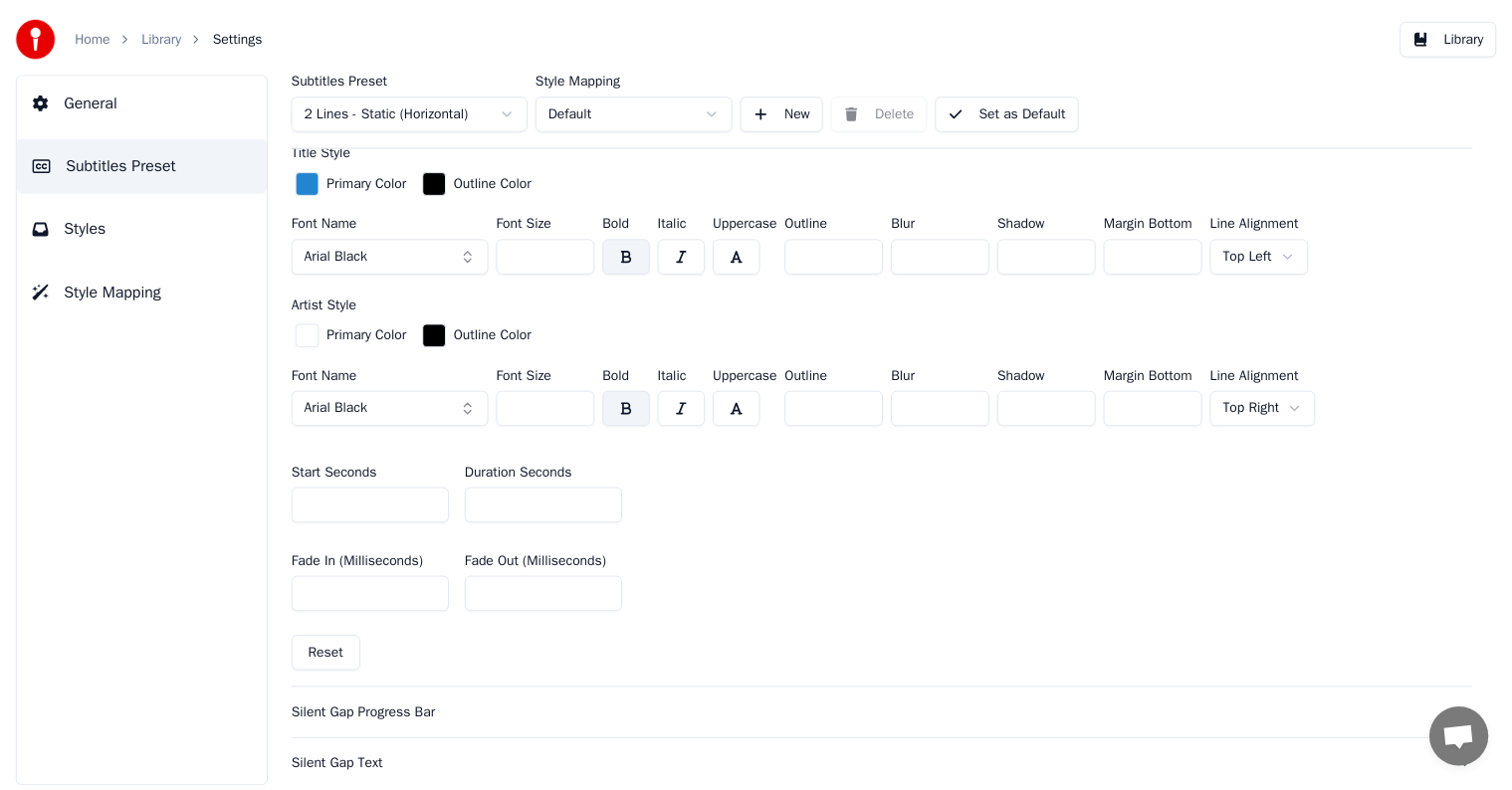 scroll, scrollTop: 0, scrollLeft: 0, axis: both 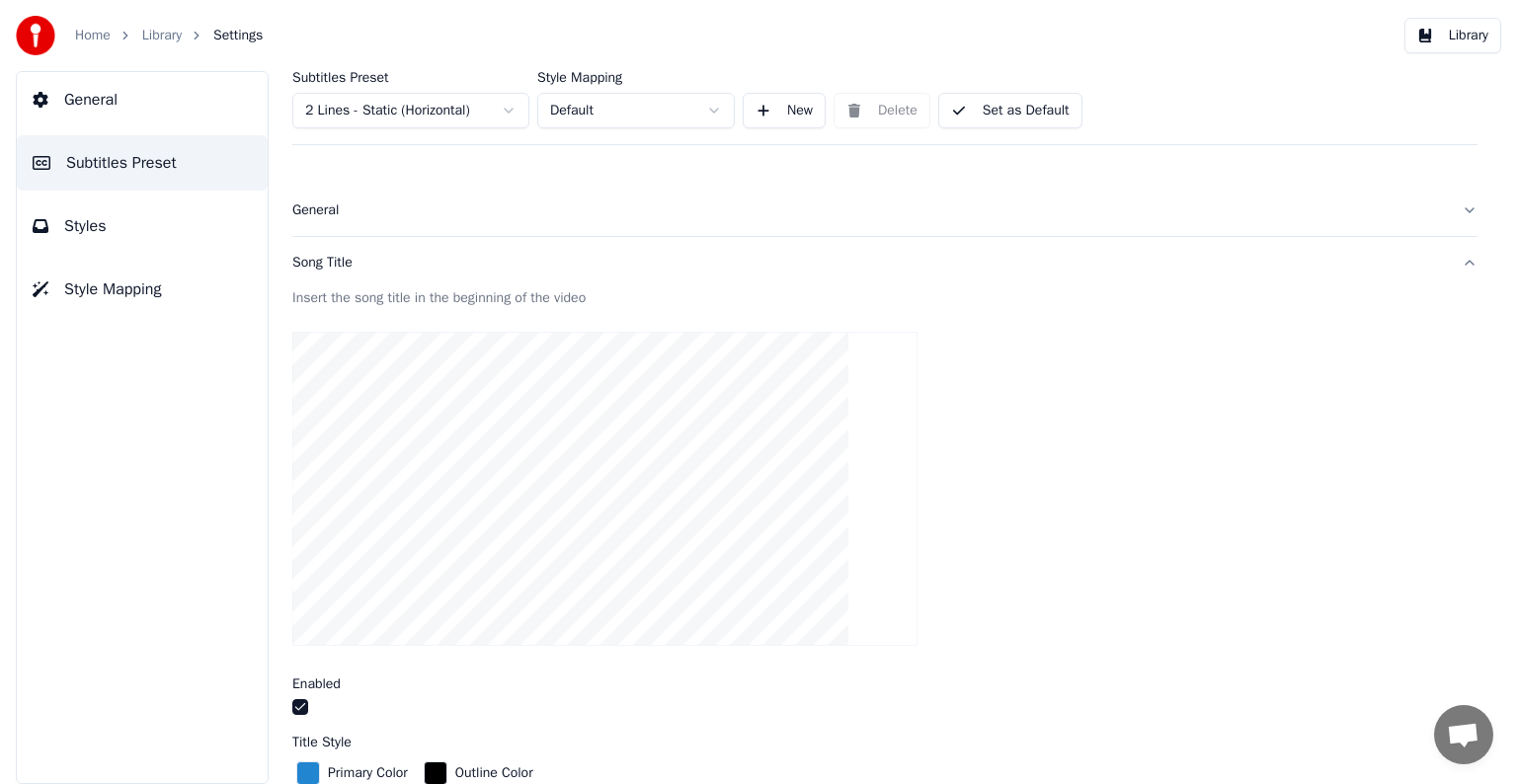 click on "Set as Default" at bounding box center [1010, 111] 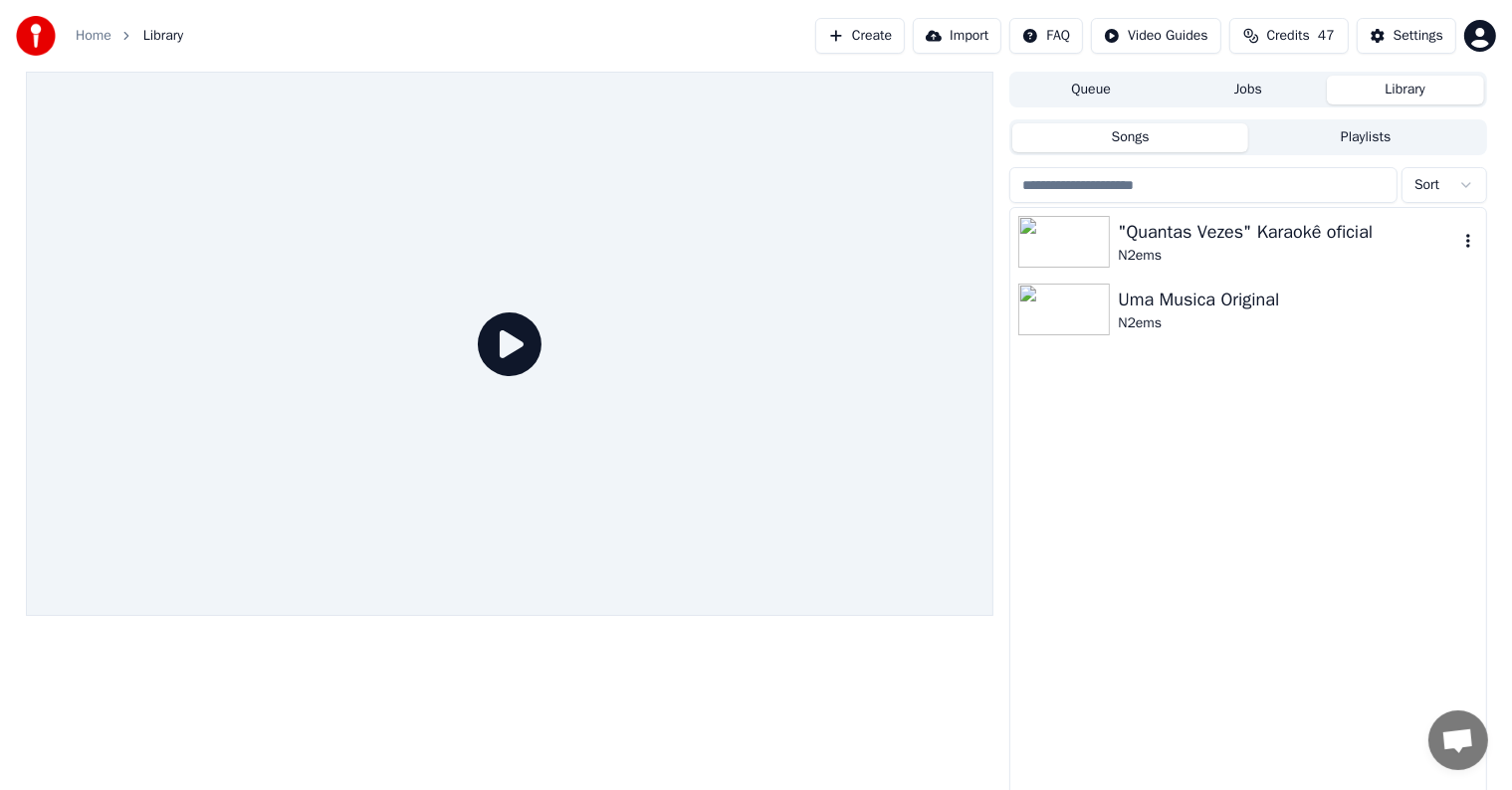 click on ""Quantas Vezes" Karaokê oficial" at bounding box center (1287, 232) 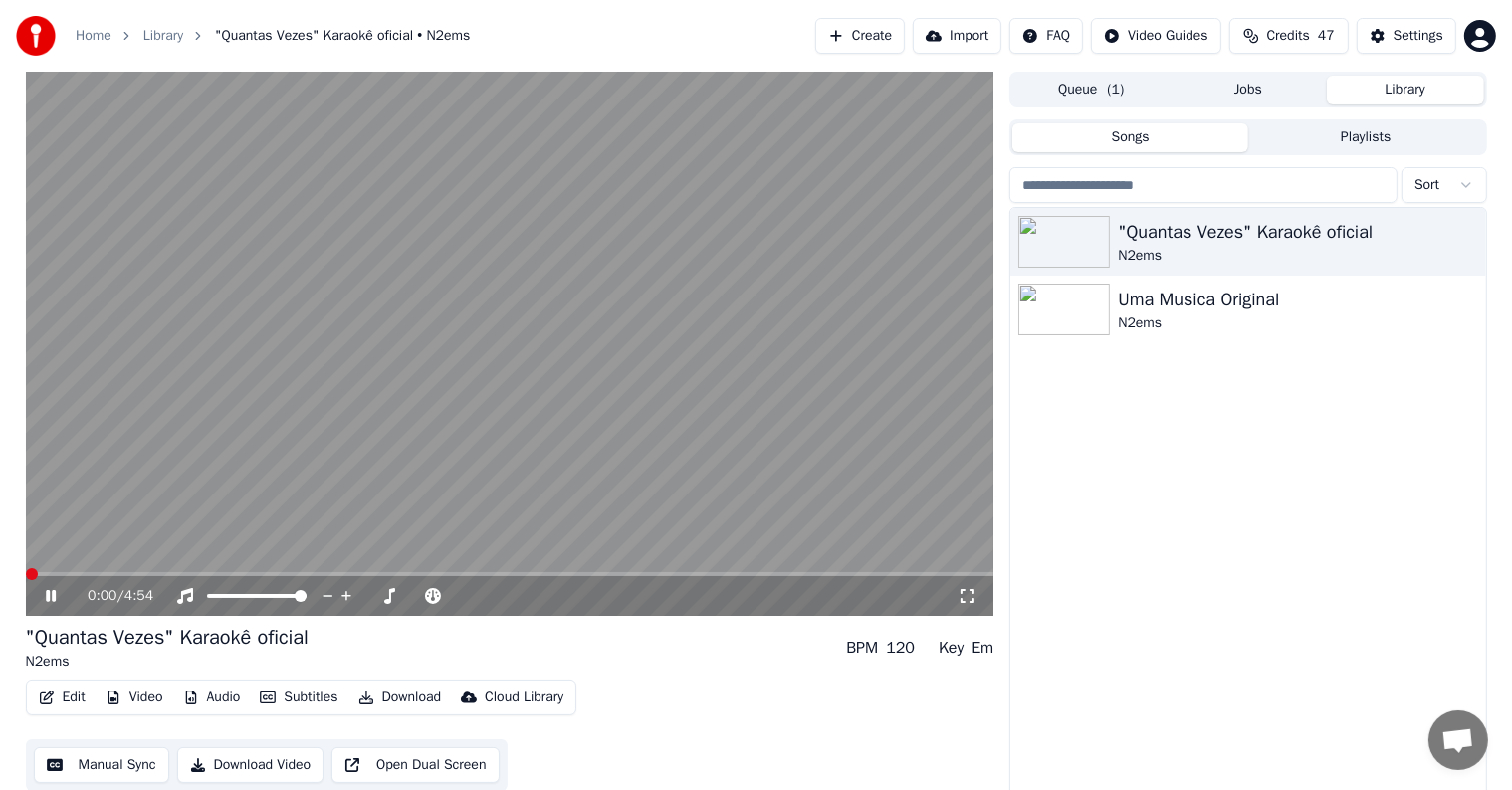 click at bounding box center [32, 574] 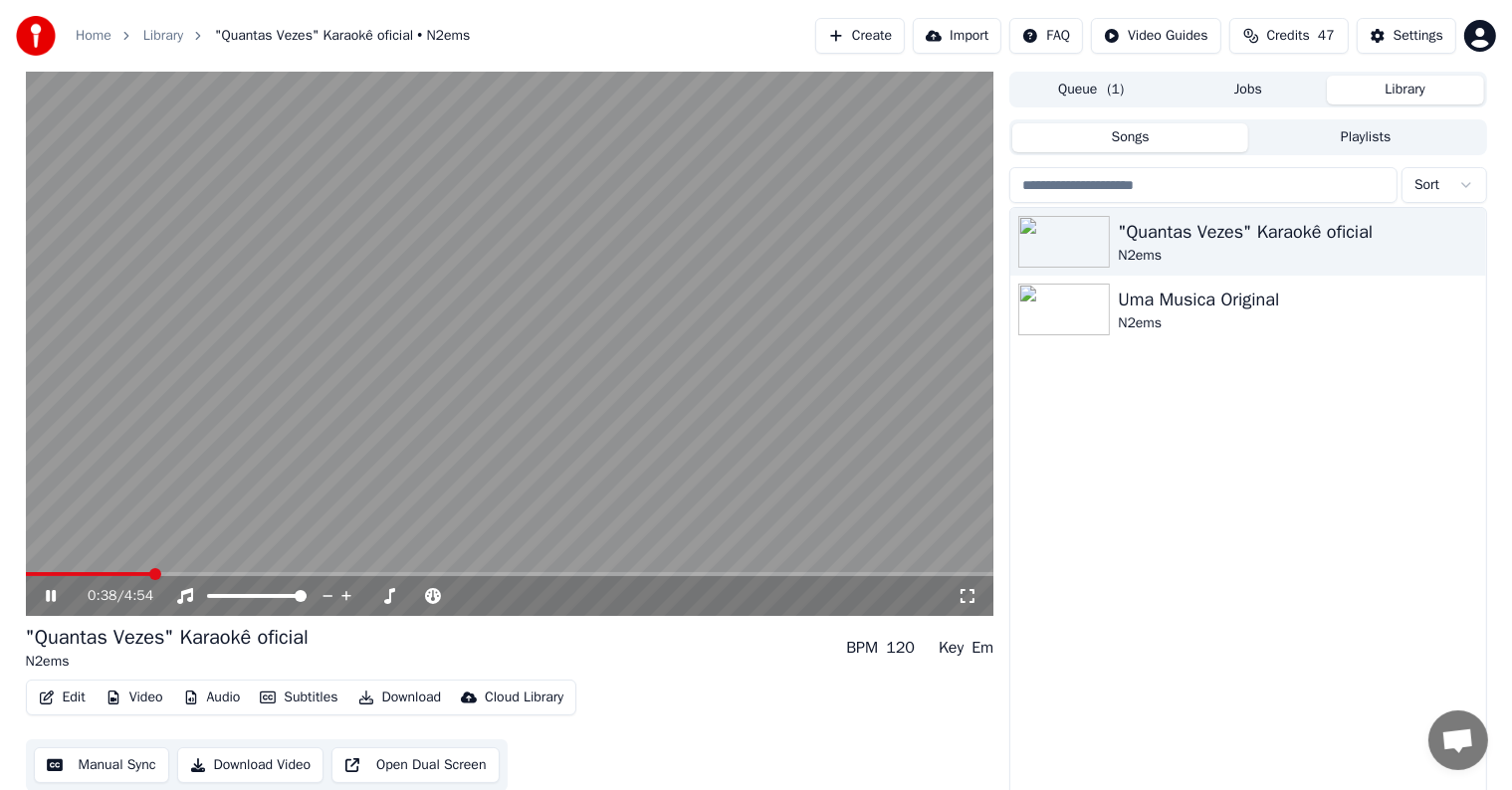 click 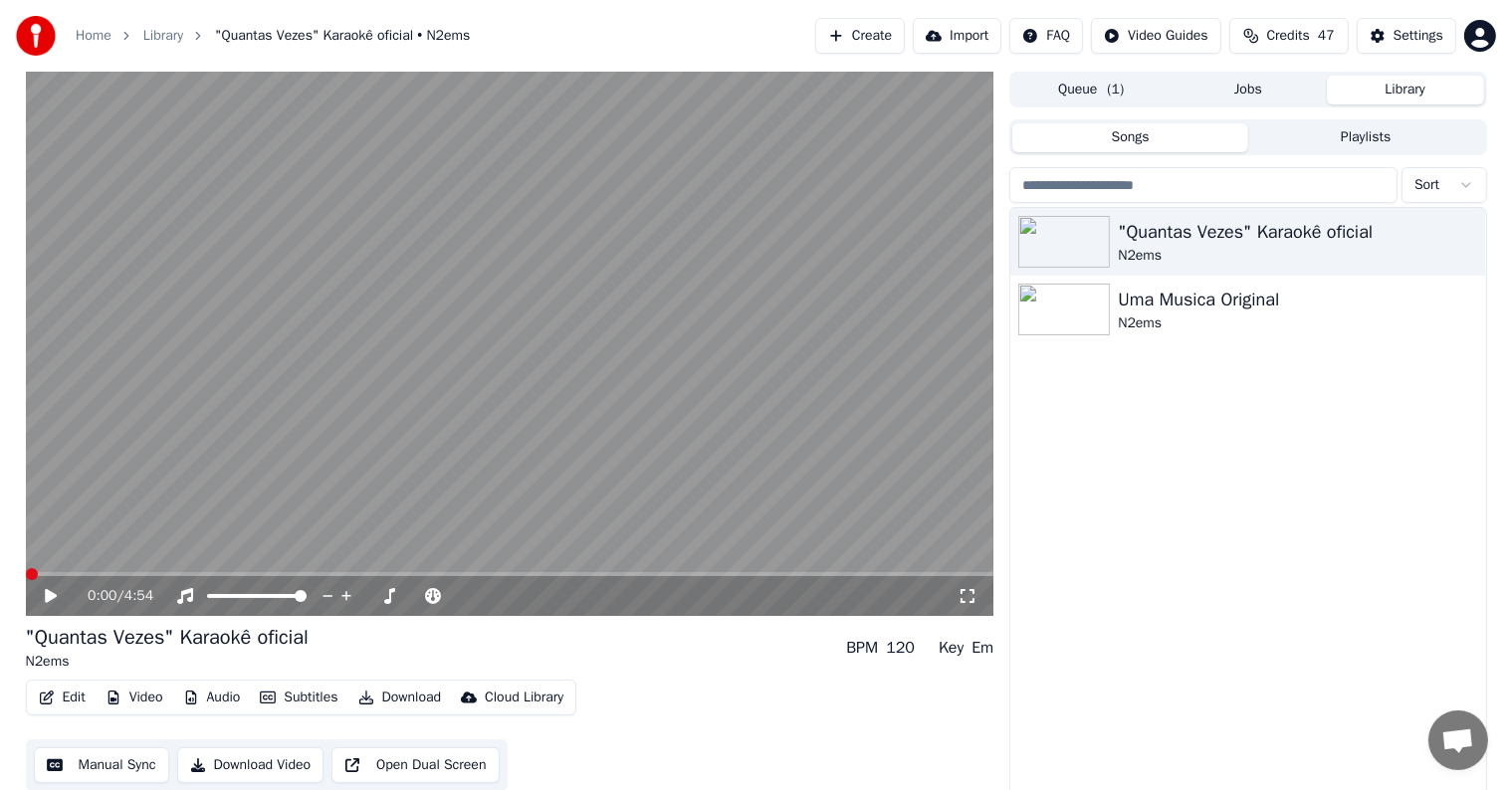 click at bounding box center (32, 574) 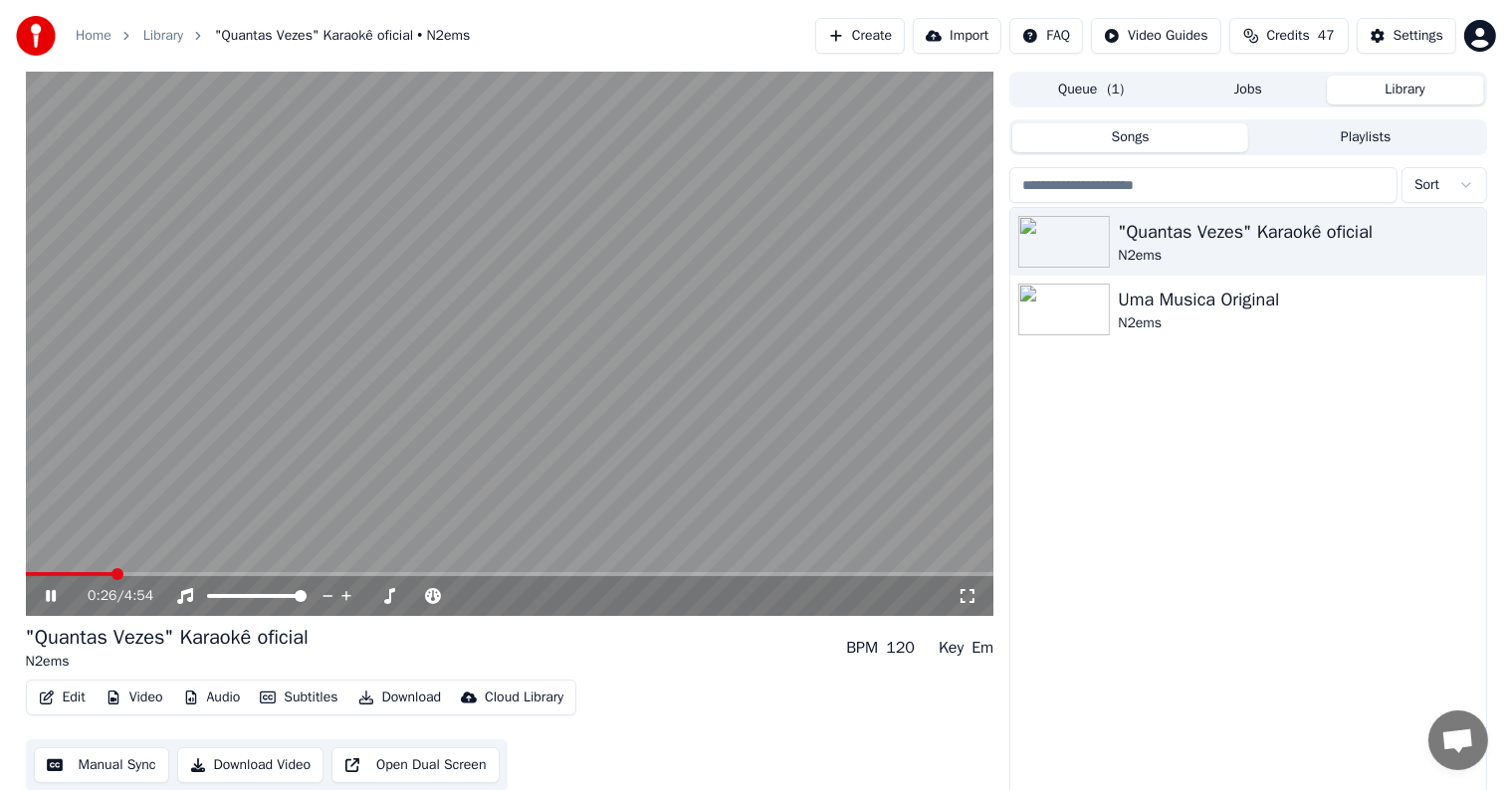 click 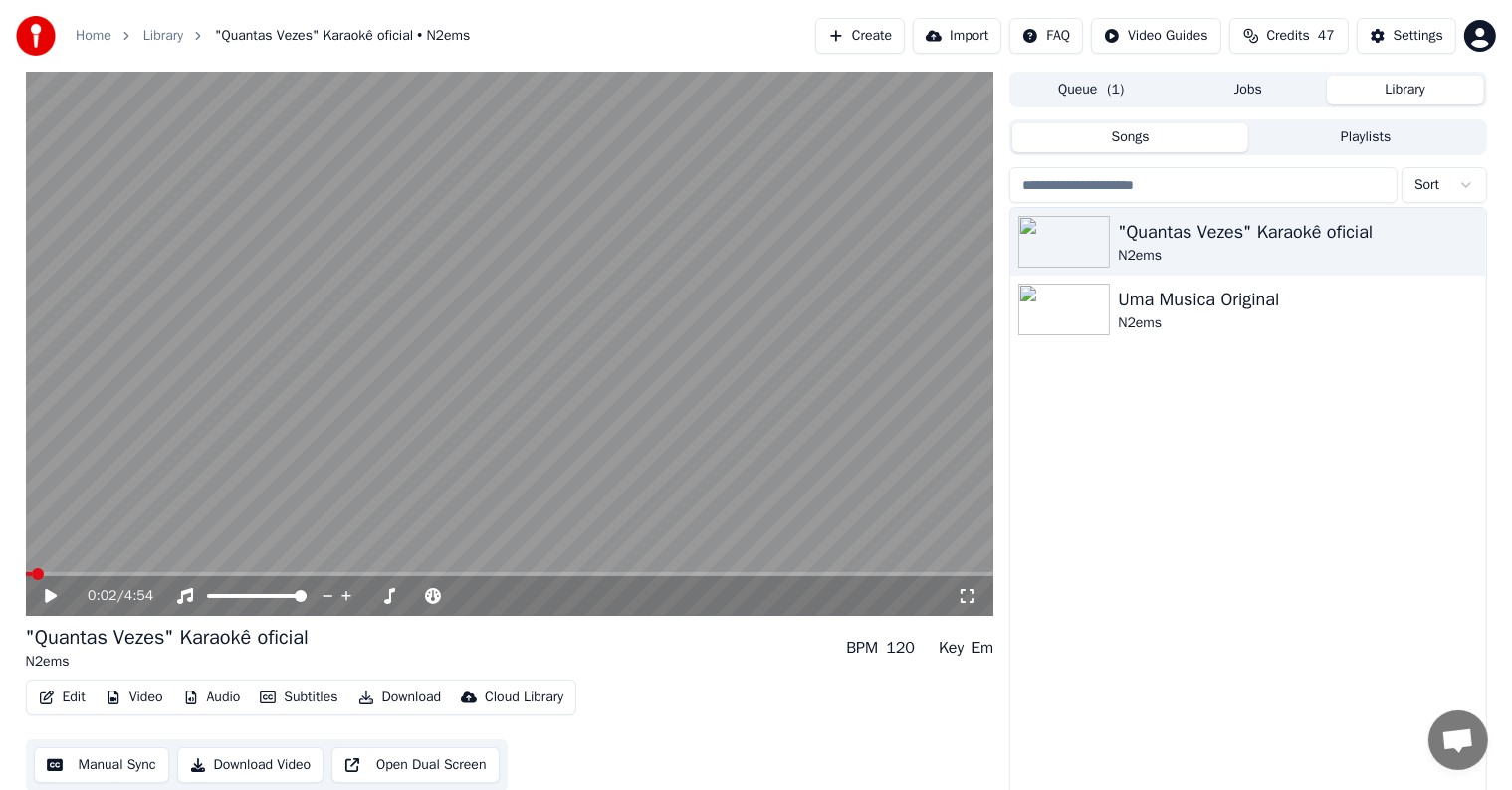 click at bounding box center (38, 574) 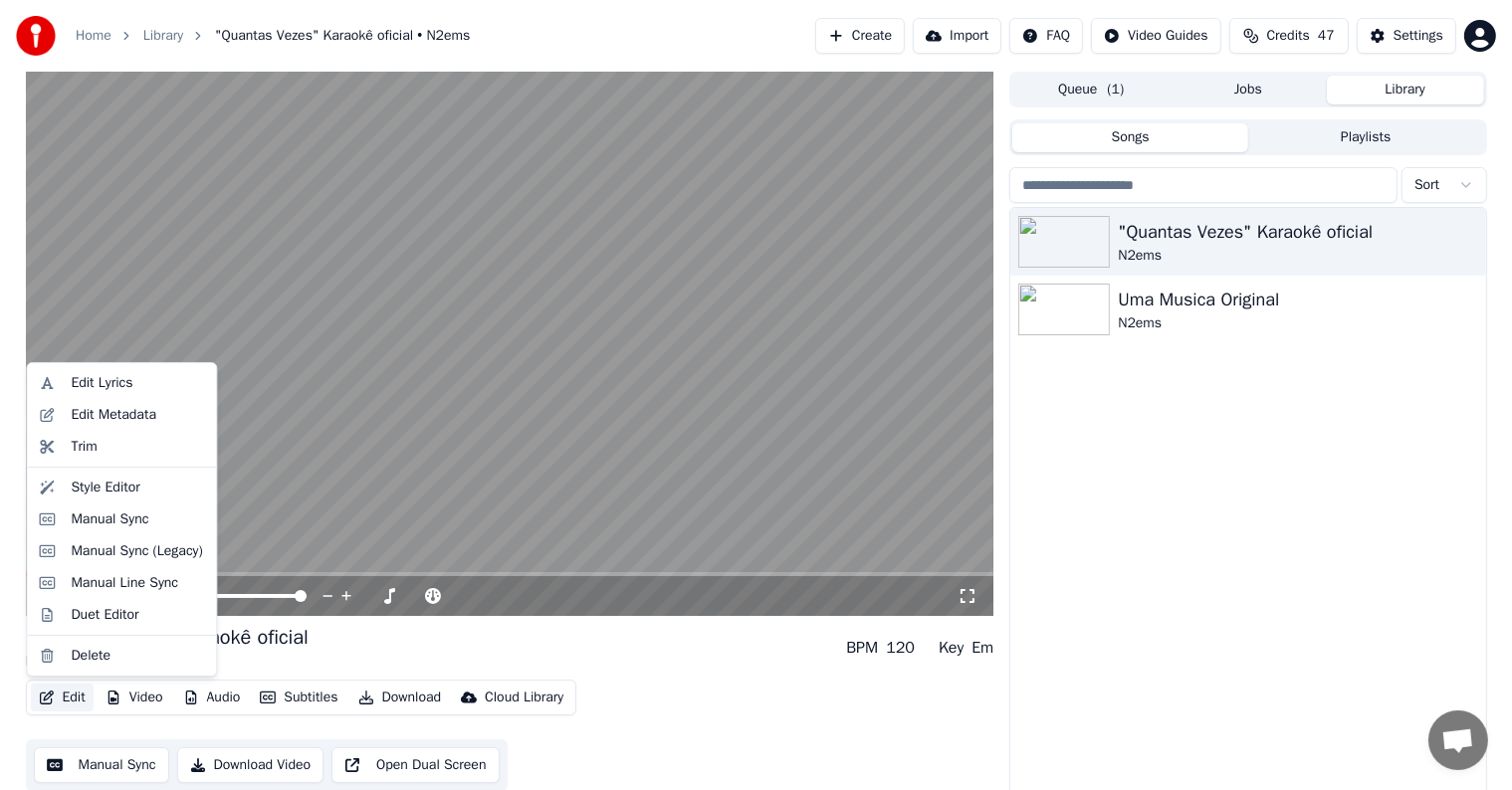 click on "Edit" at bounding box center (62, 697) 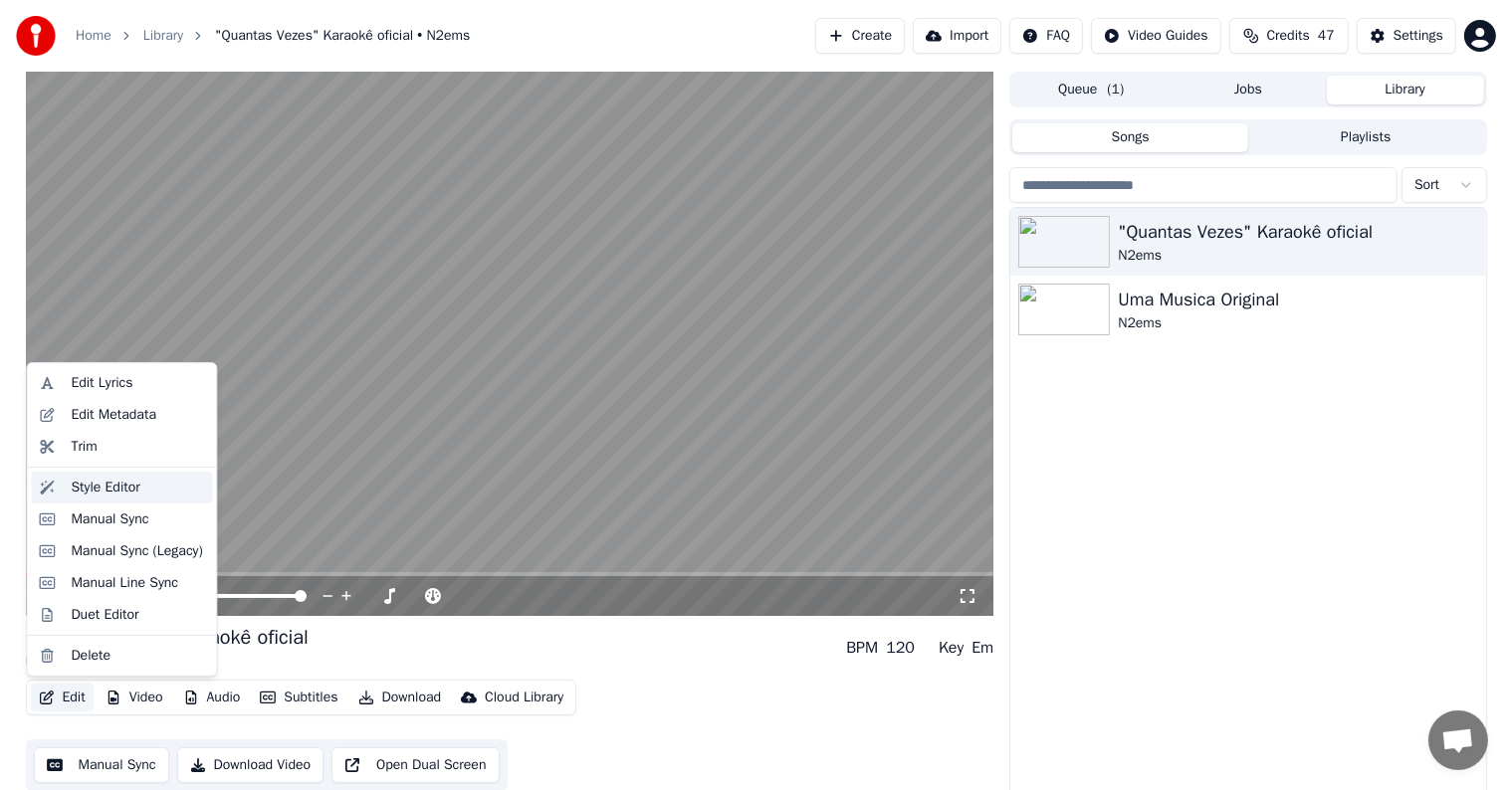 click on "Style Editor" at bounding box center (105, 488) 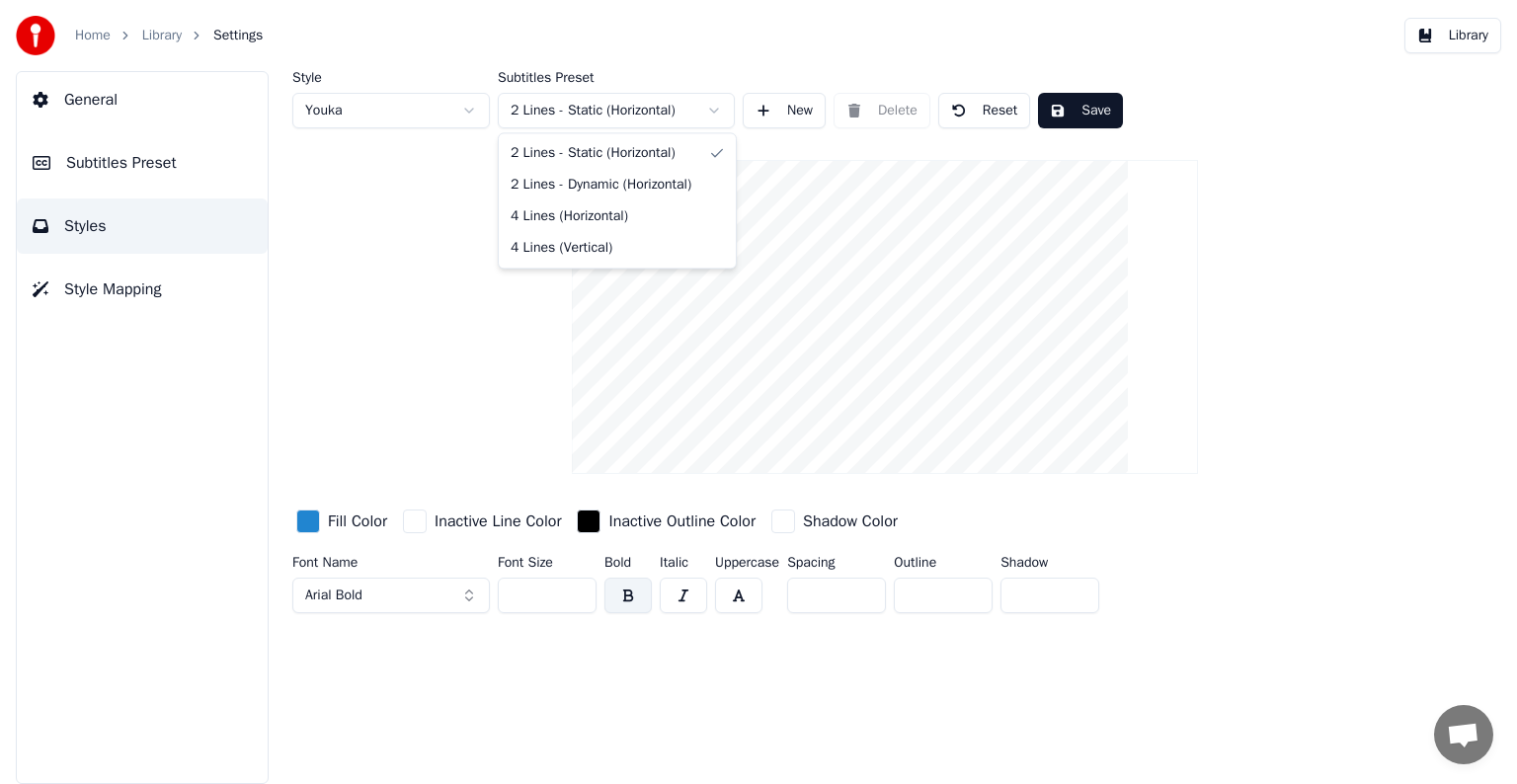 click on "Home Library Settings Library General Subtitles Preset Styles Style Mapping Style Youka Subtitles Preset 2 Lines - Static (Horizontal) New Delete Reset Save Fill Color Inactive Line Color Inactive Outline Color Shadow Color Font Name Arial Bold Font Size ** Bold Italic Uppercase Spacing Outline * Shadow * Conversação [PERSON_NAME]? Contacte-nos! O suporte está indisponível Rede off-line. A reconectar... Nenhuma mensagem pode ser recebida ou enviada por enquanto. Youka Desktop Olá! Como posso ajudar?  Terça-feira, 22 Julho Fiz um karaoke com mov, e quando baixei o arqueivo só abri como audio [DATE] Quarta-feira, 23 Julho Hello, I creadted a .MOV file but it only donwnload as a music file Há 9 horas Hello! Há 9 horas Enviar ficheiro Não estamos online. Entraremos em contacto por email. Inserir um emoticon Enviar ficheiro Gravar mensagem áudio We run on Crisp 2 Lines - Static (Horizontal) 2 Lines - Dynamic (Horizontal) 4 Lines (Horizontal) 4 Lines (Vertical)" at bounding box center [758, 392] 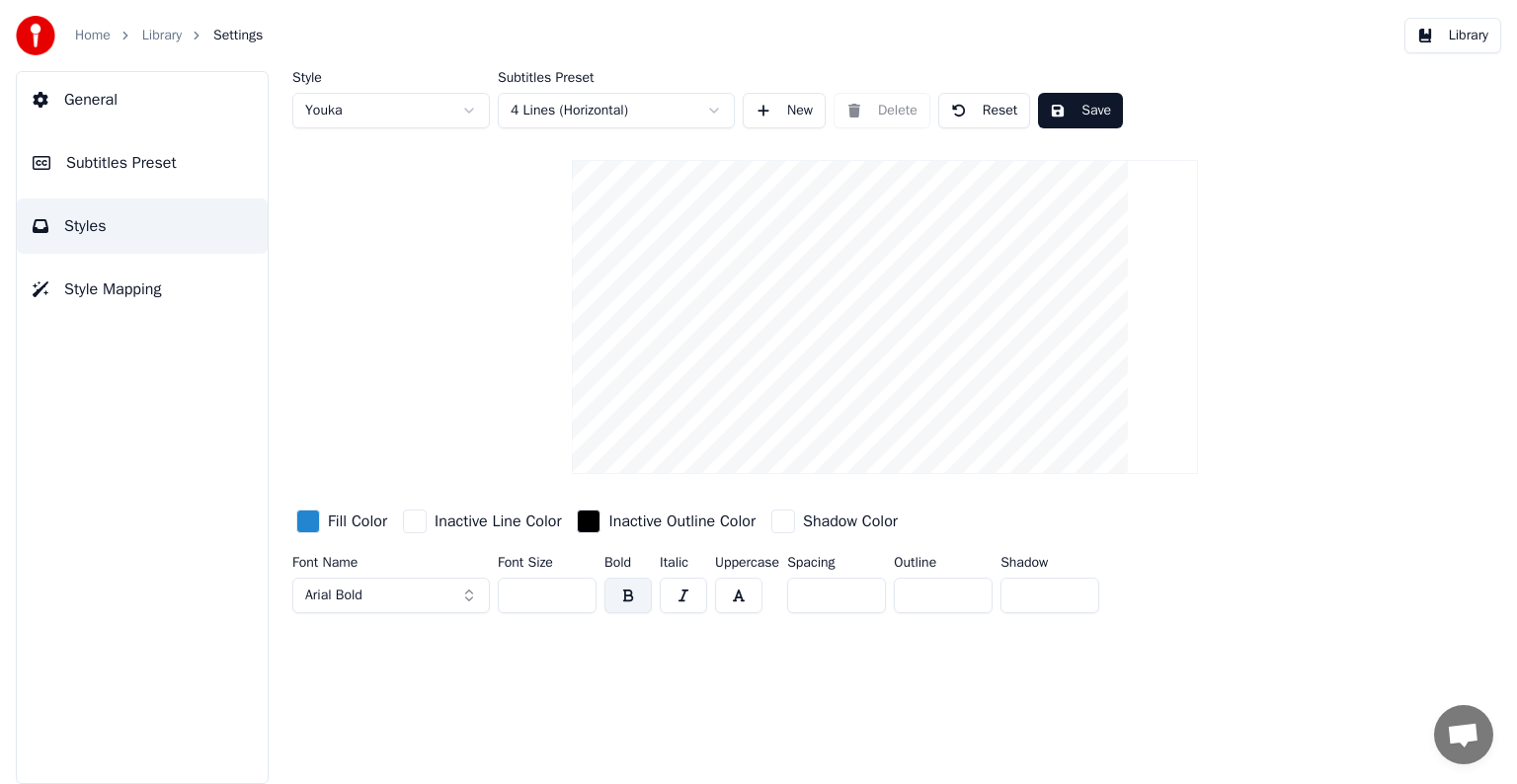 click on "Save" at bounding box center (1080, 111) 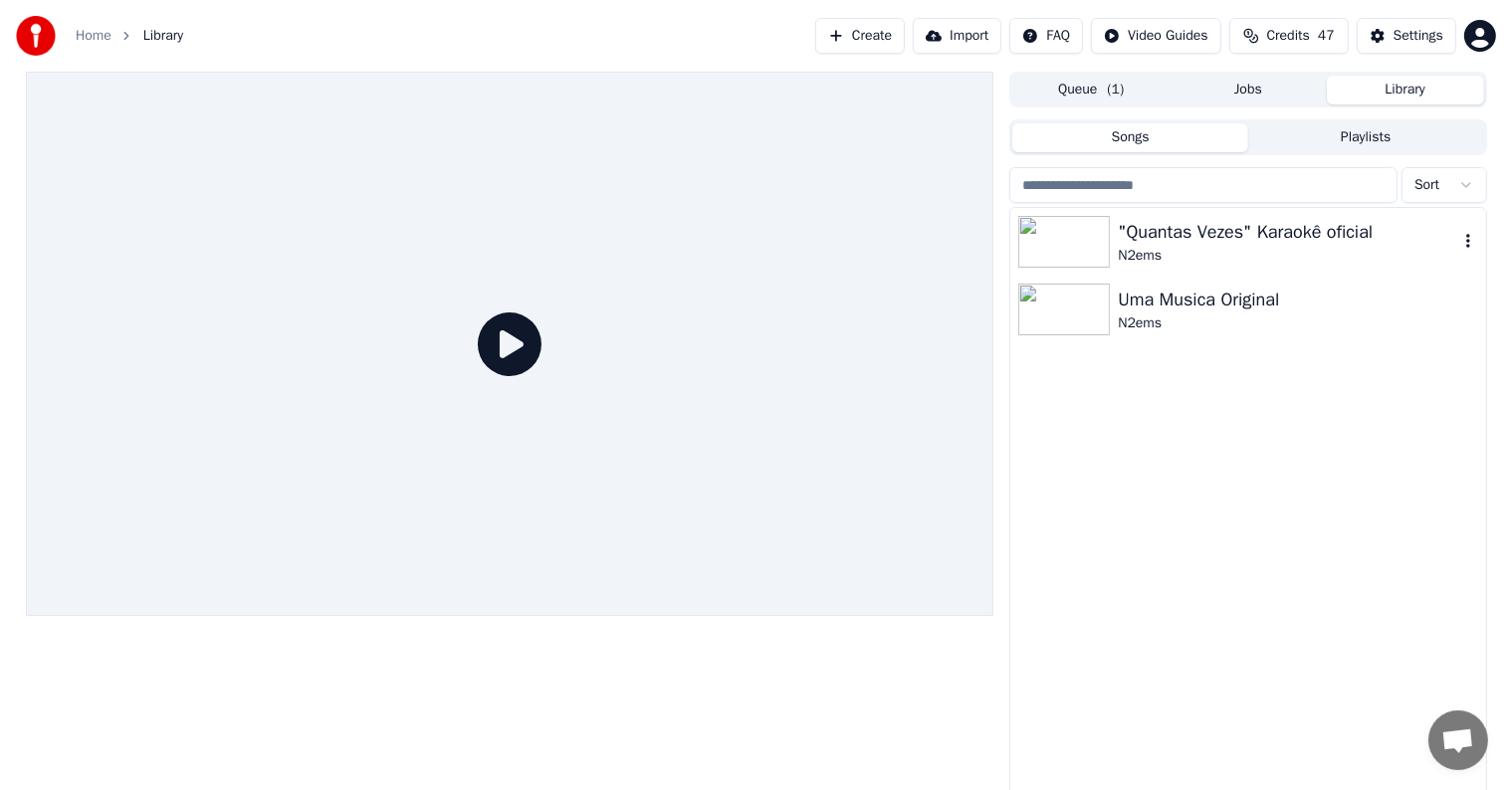 click on ""Quantas Vezes" Karaokê oficial" at bounding box center (1287, 232) 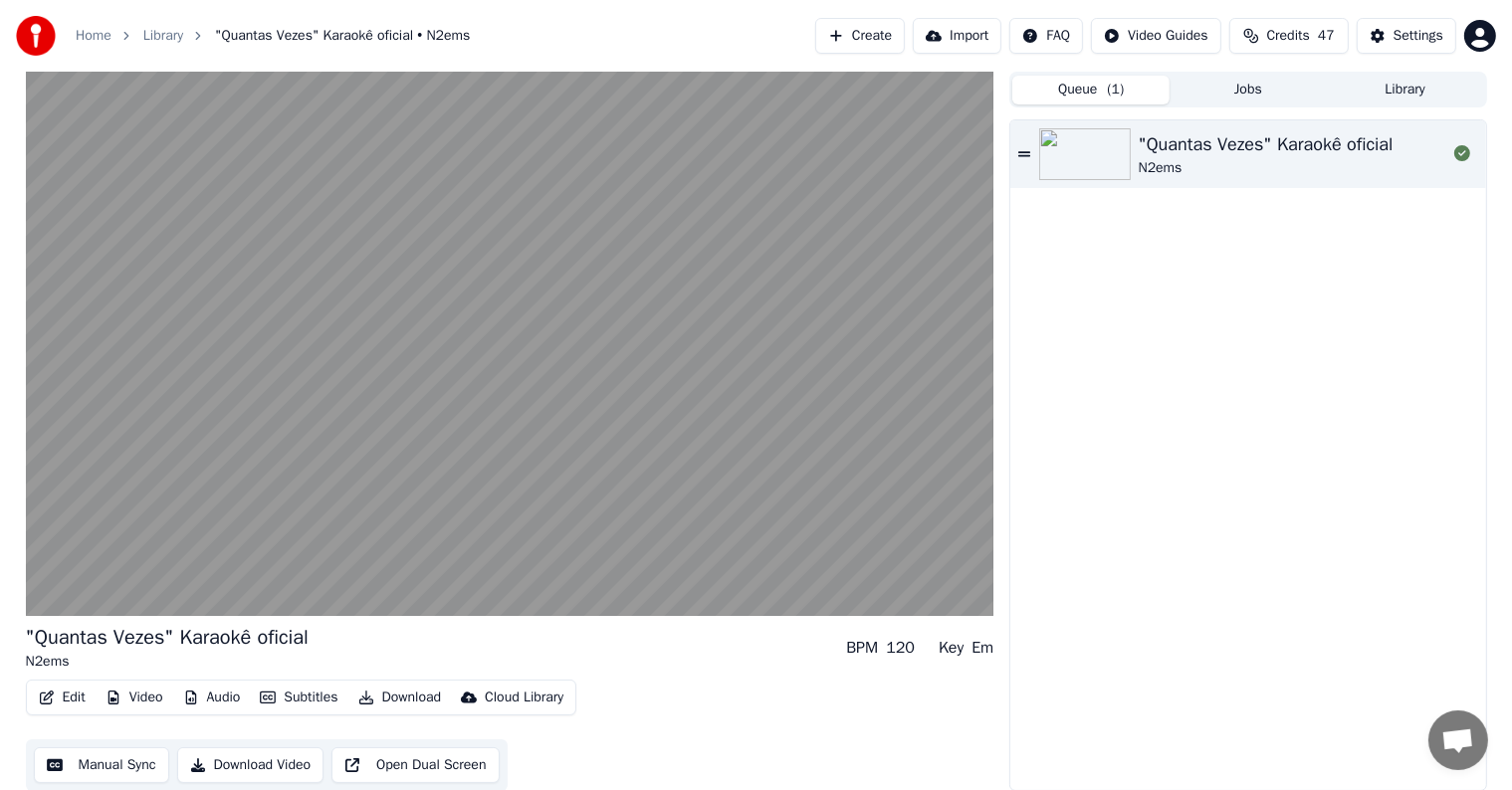 click on "Queue ( 1 )" at bounding box center (1091, 90) 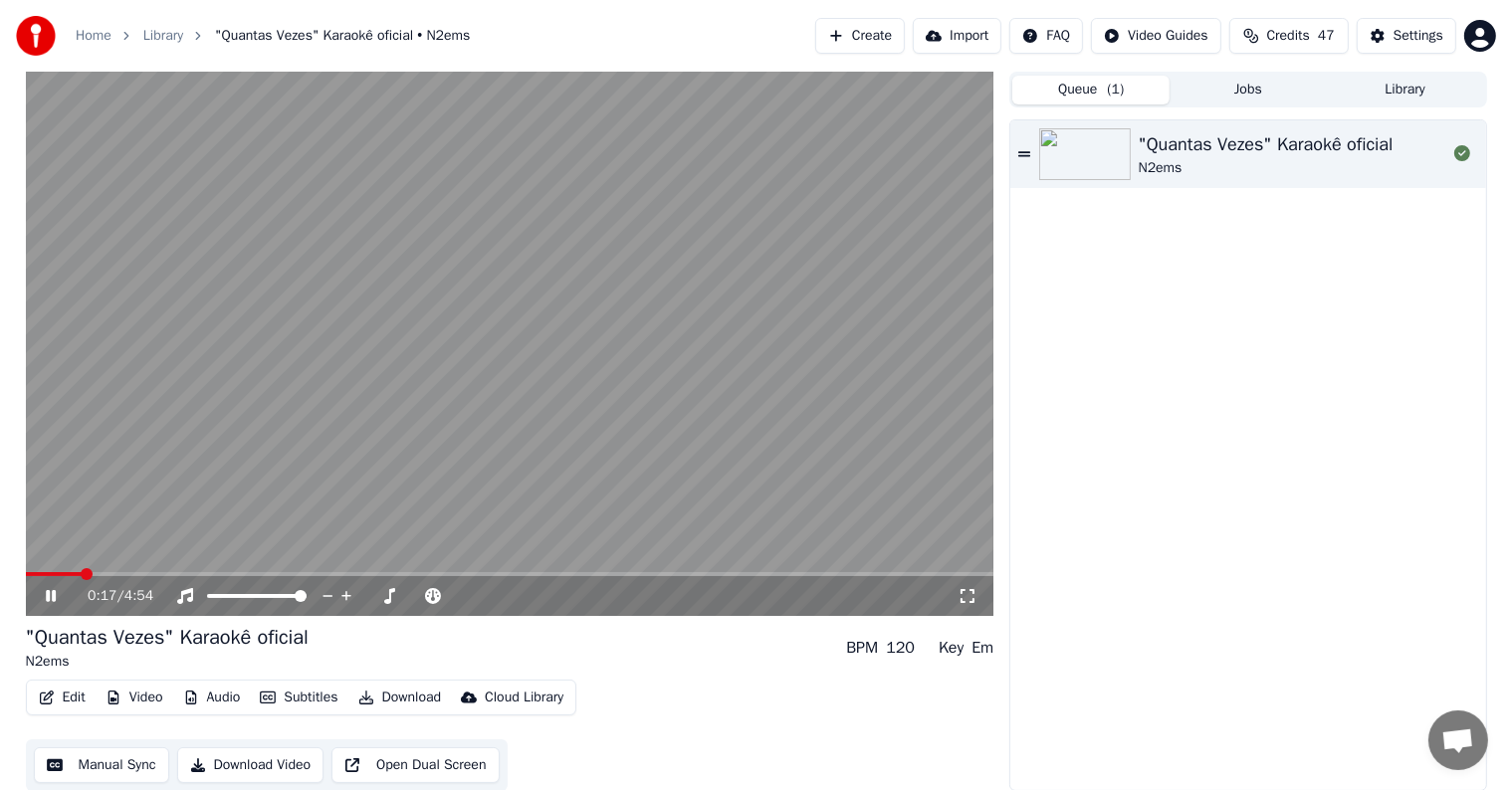 click 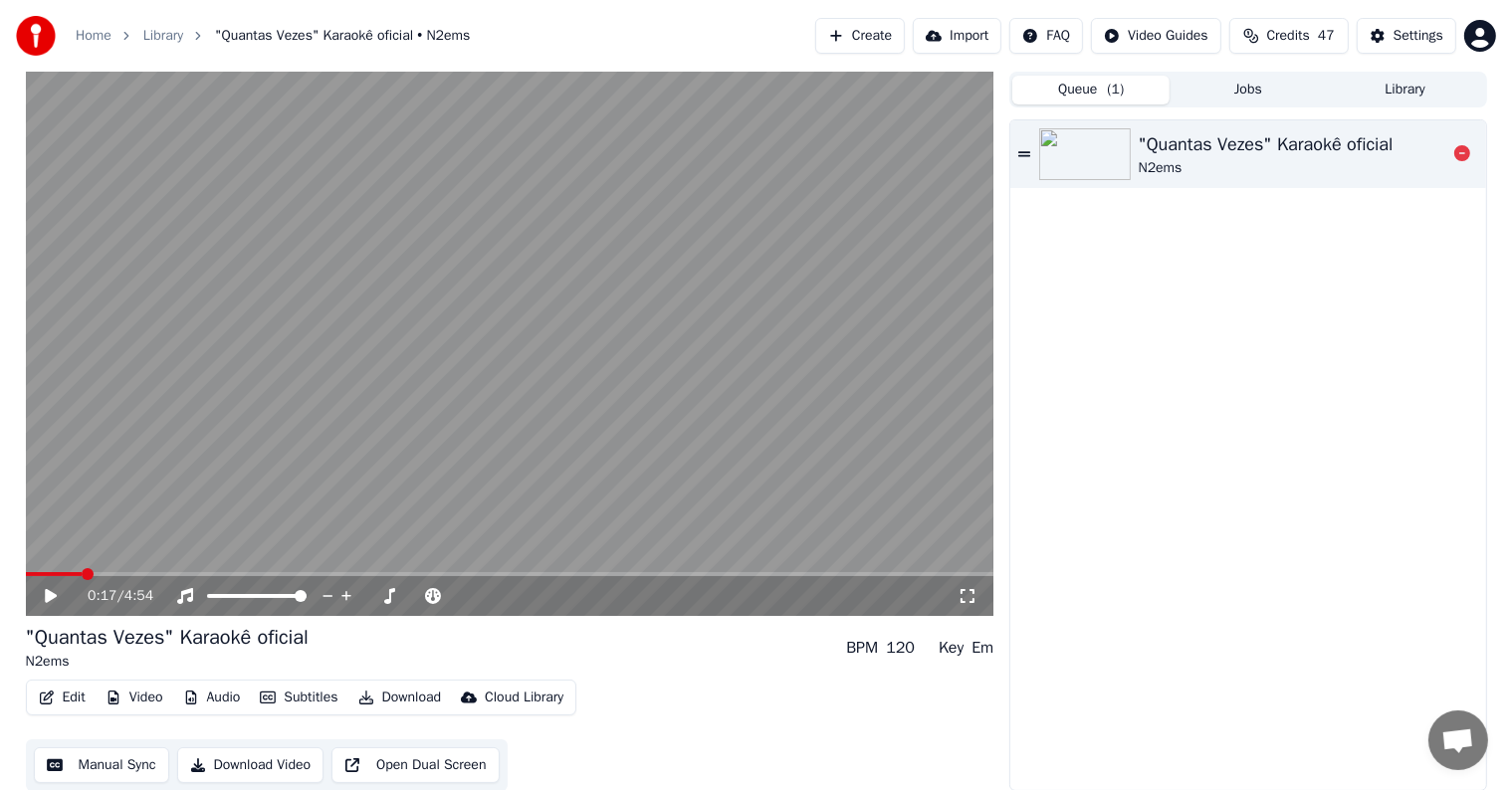 click on ""Quantas Vezes" Karaokê oficial" at bounding box center [1266, 144] 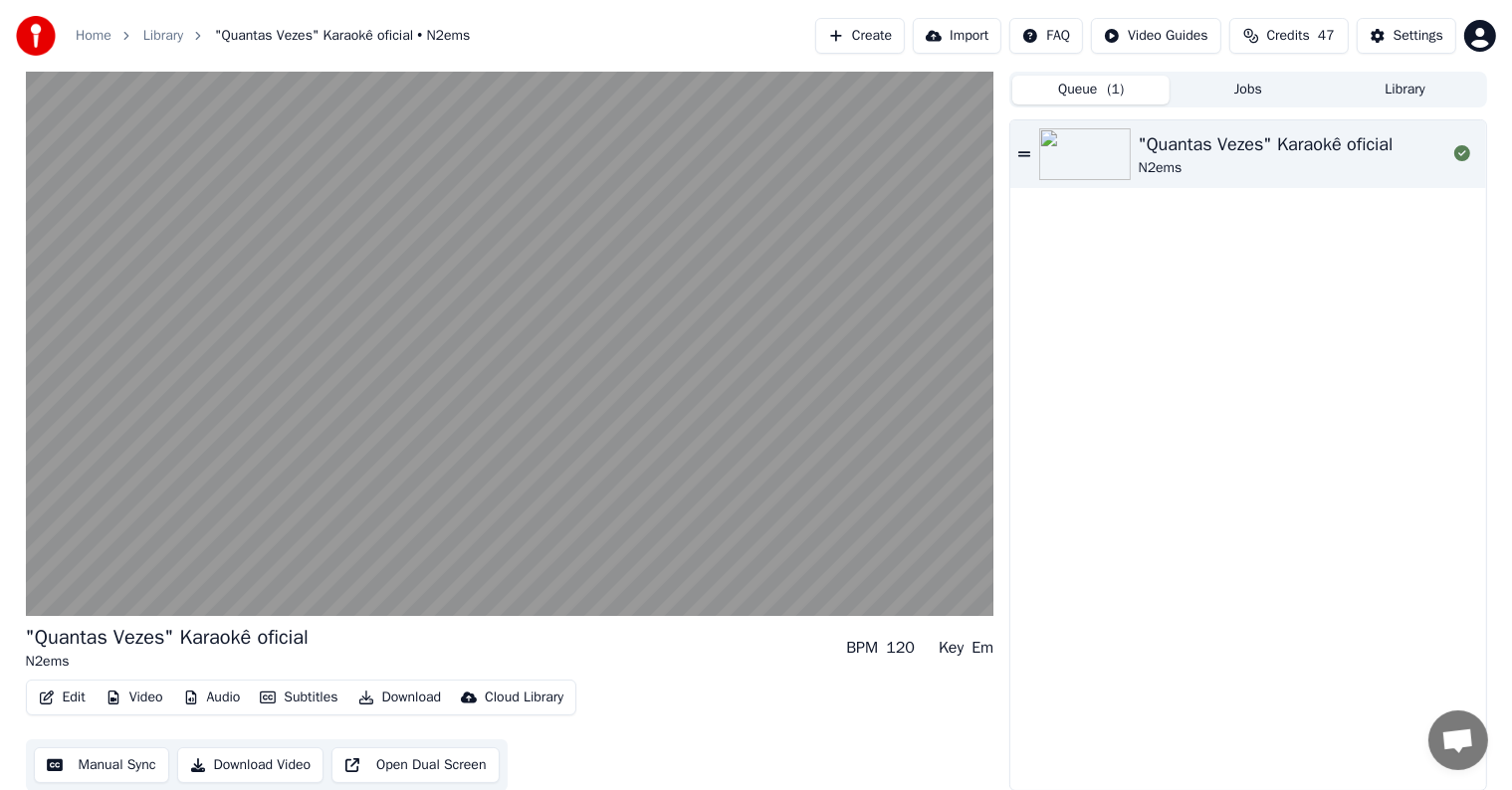 click on ""Quantas Vezes" Karaokê oficial N2ems" at bounding box center [1247, 455] 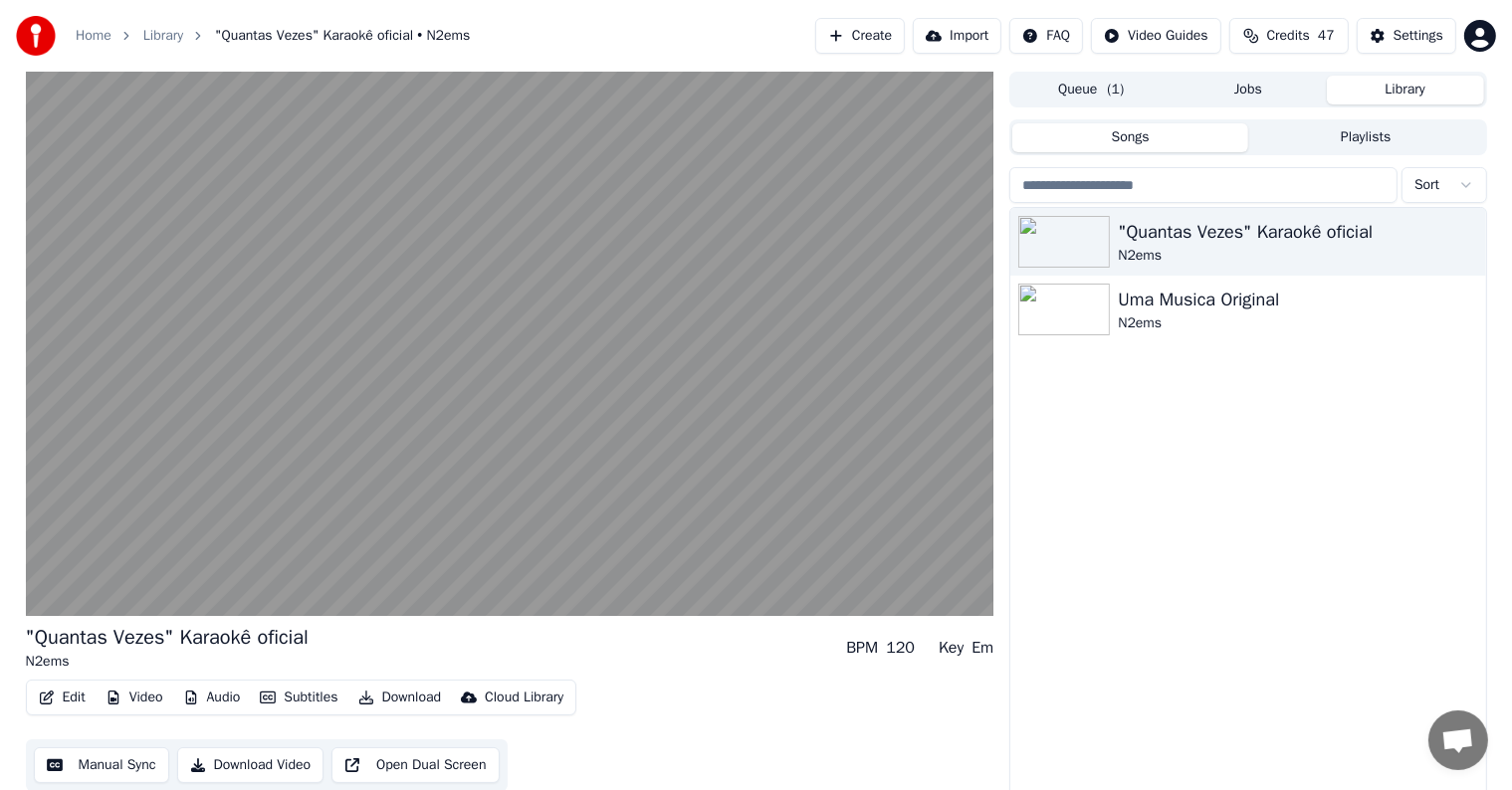 click on "Library" at bounding box center (1405, 90) 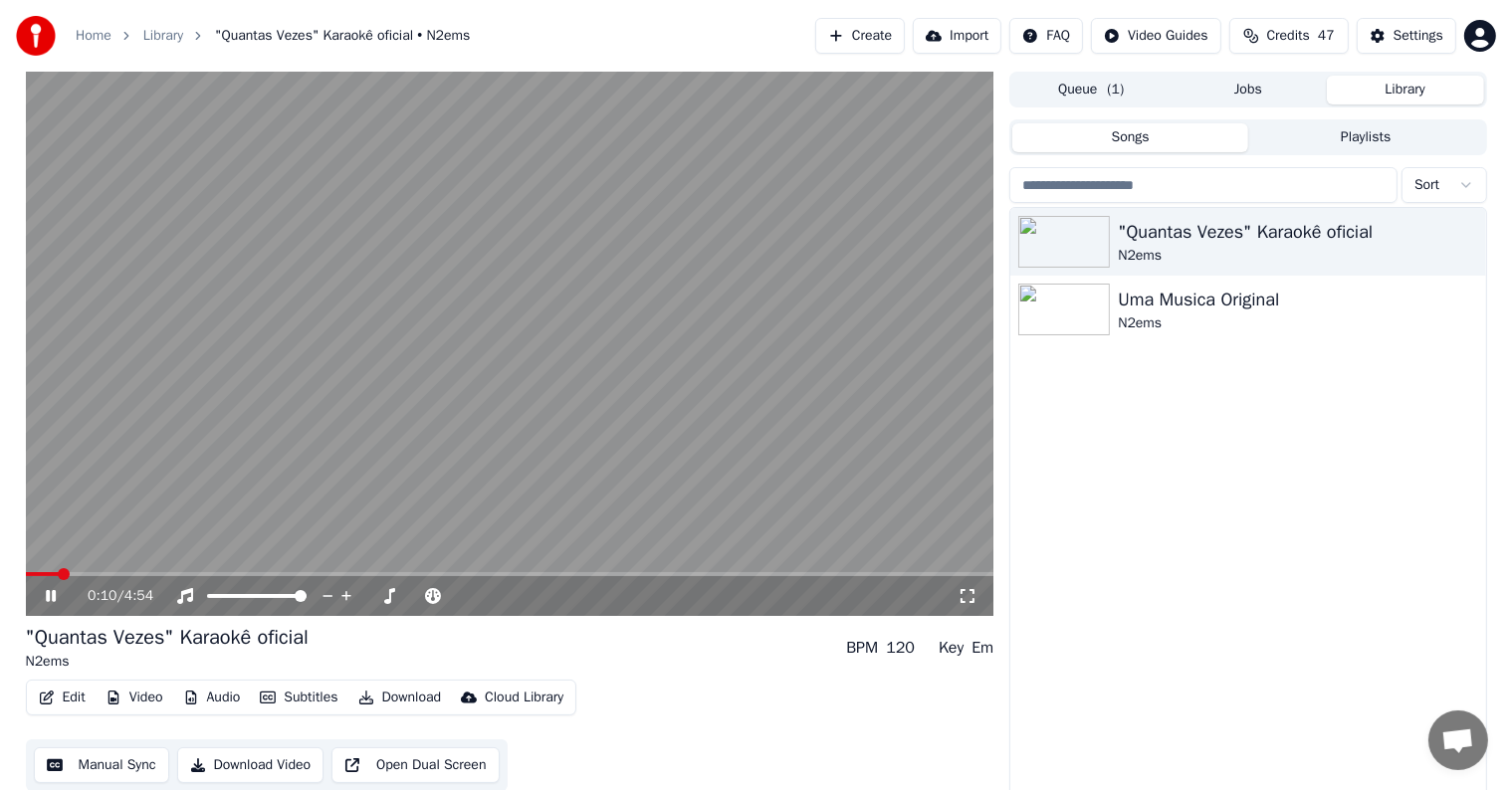 click 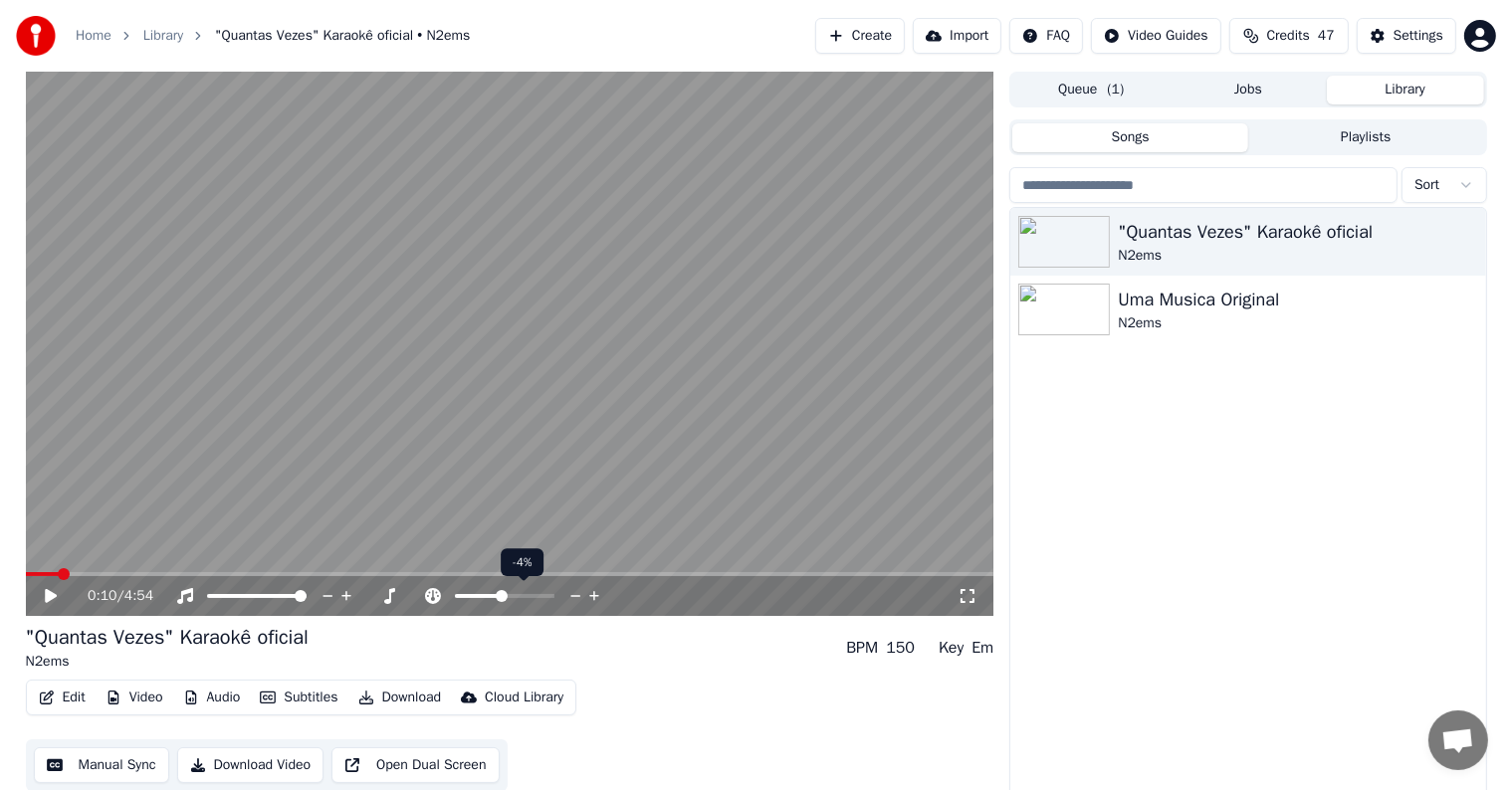 click at bounding box center [502, 596] 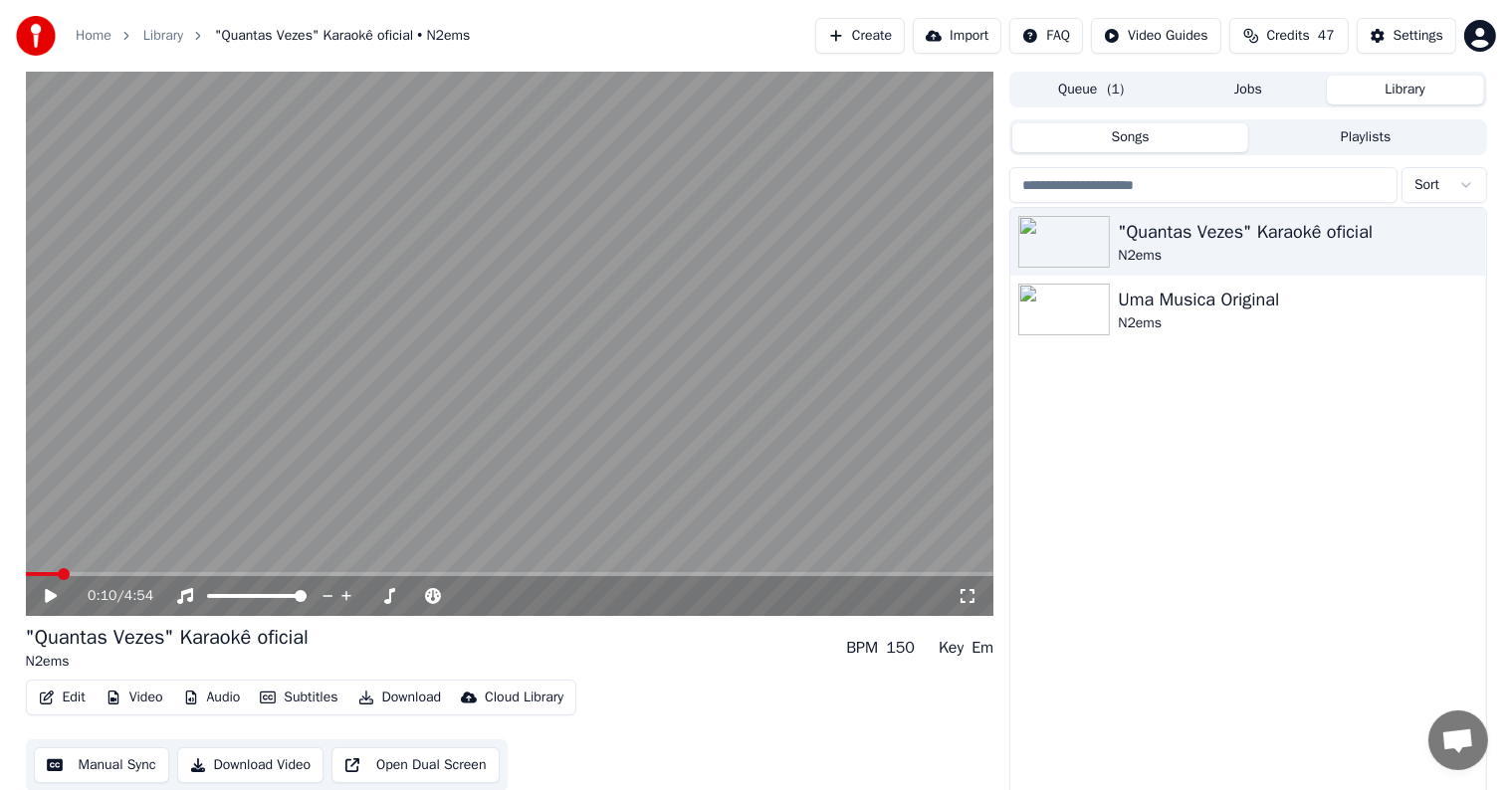 click 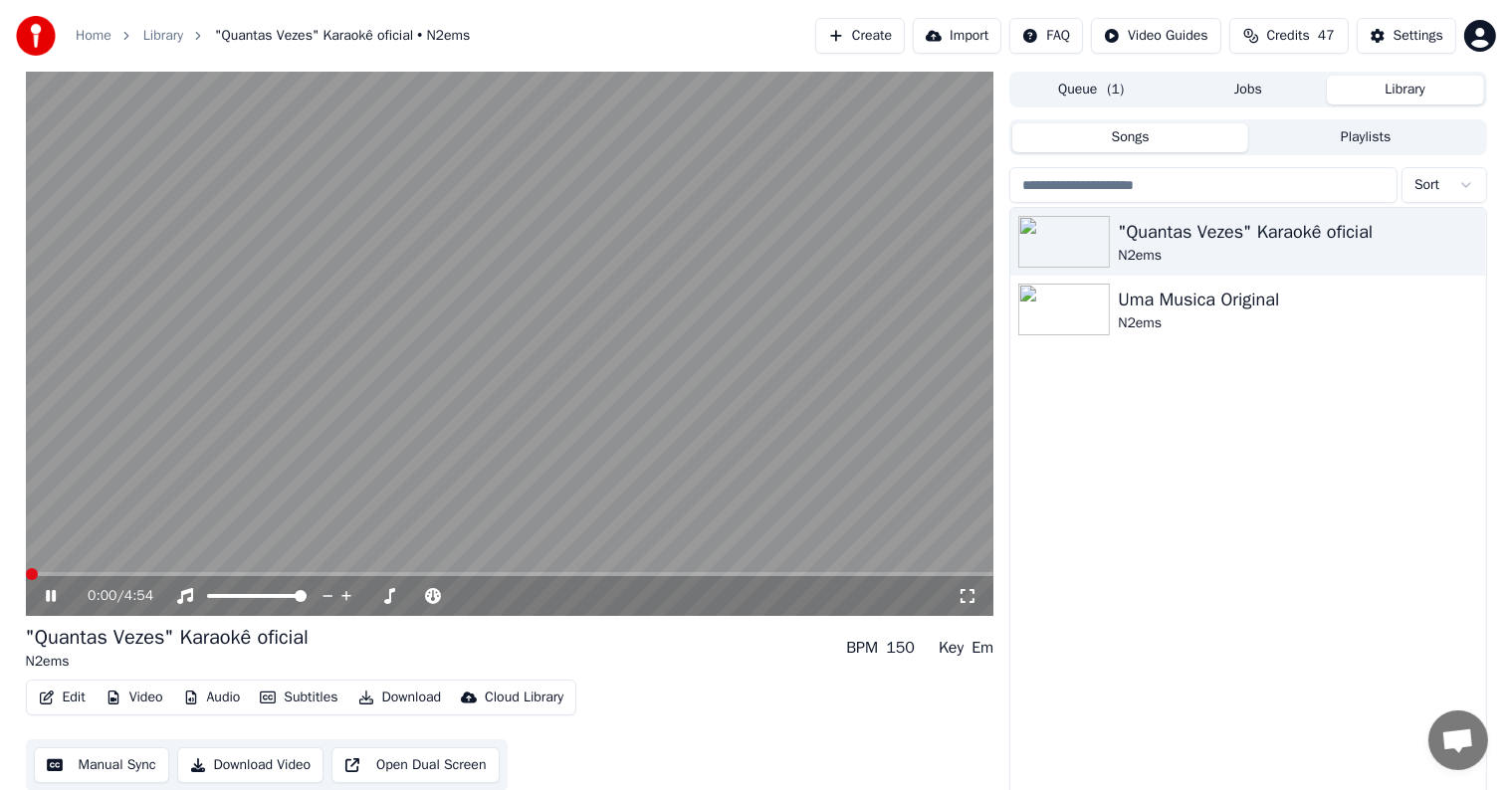 click at bounding box center [26, 574] 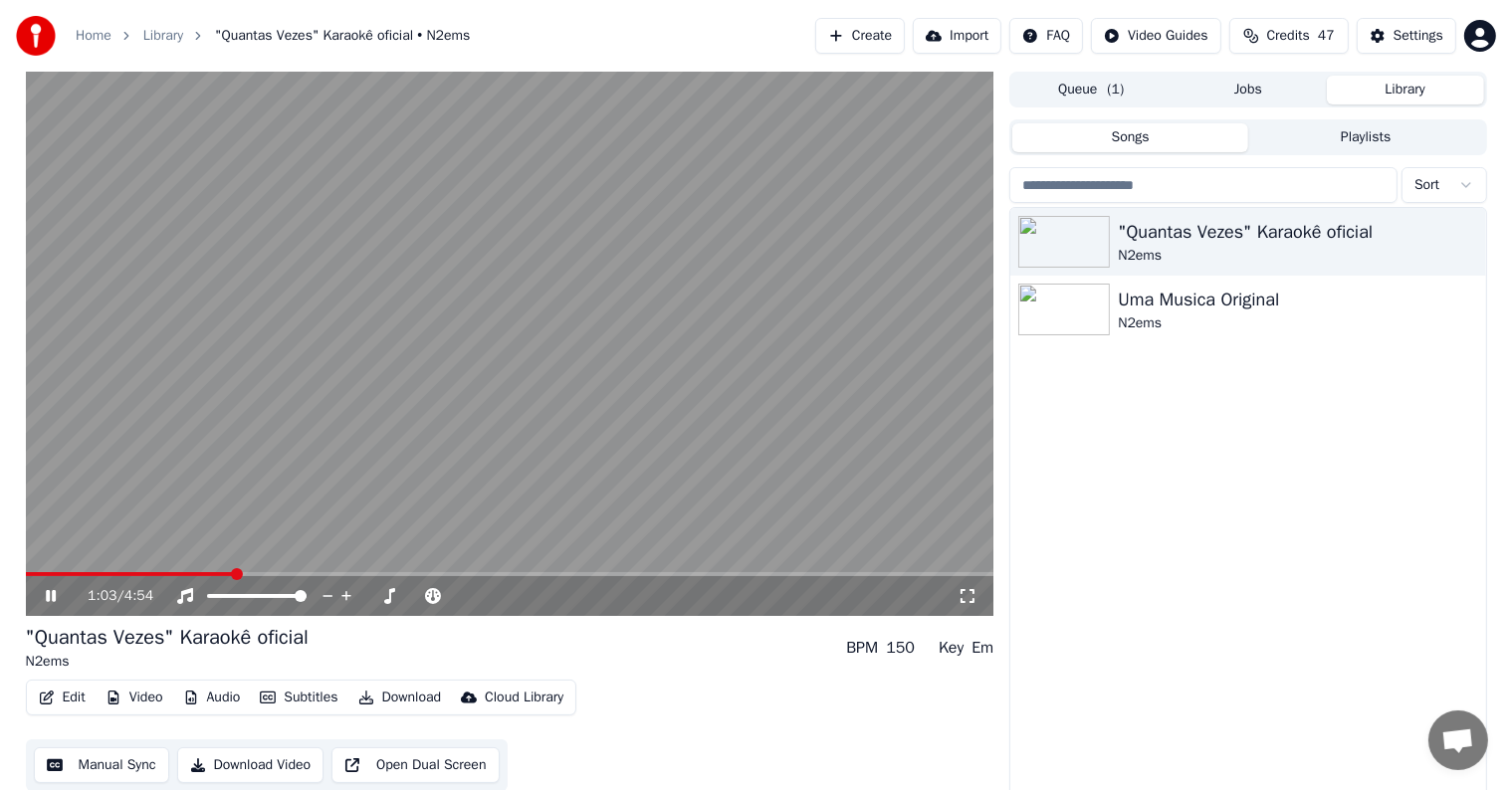 click 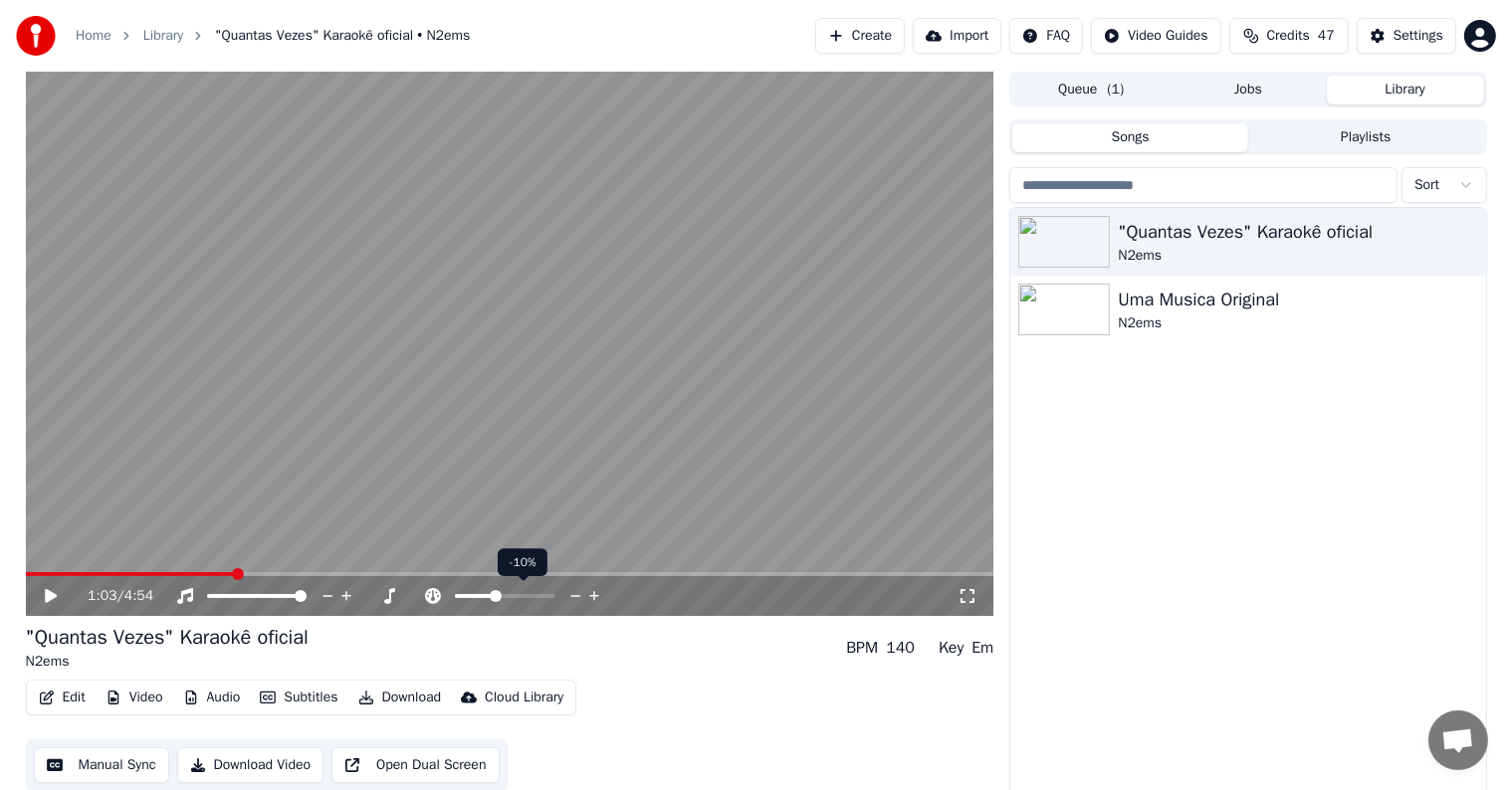 click at bounding box center [496, 596] 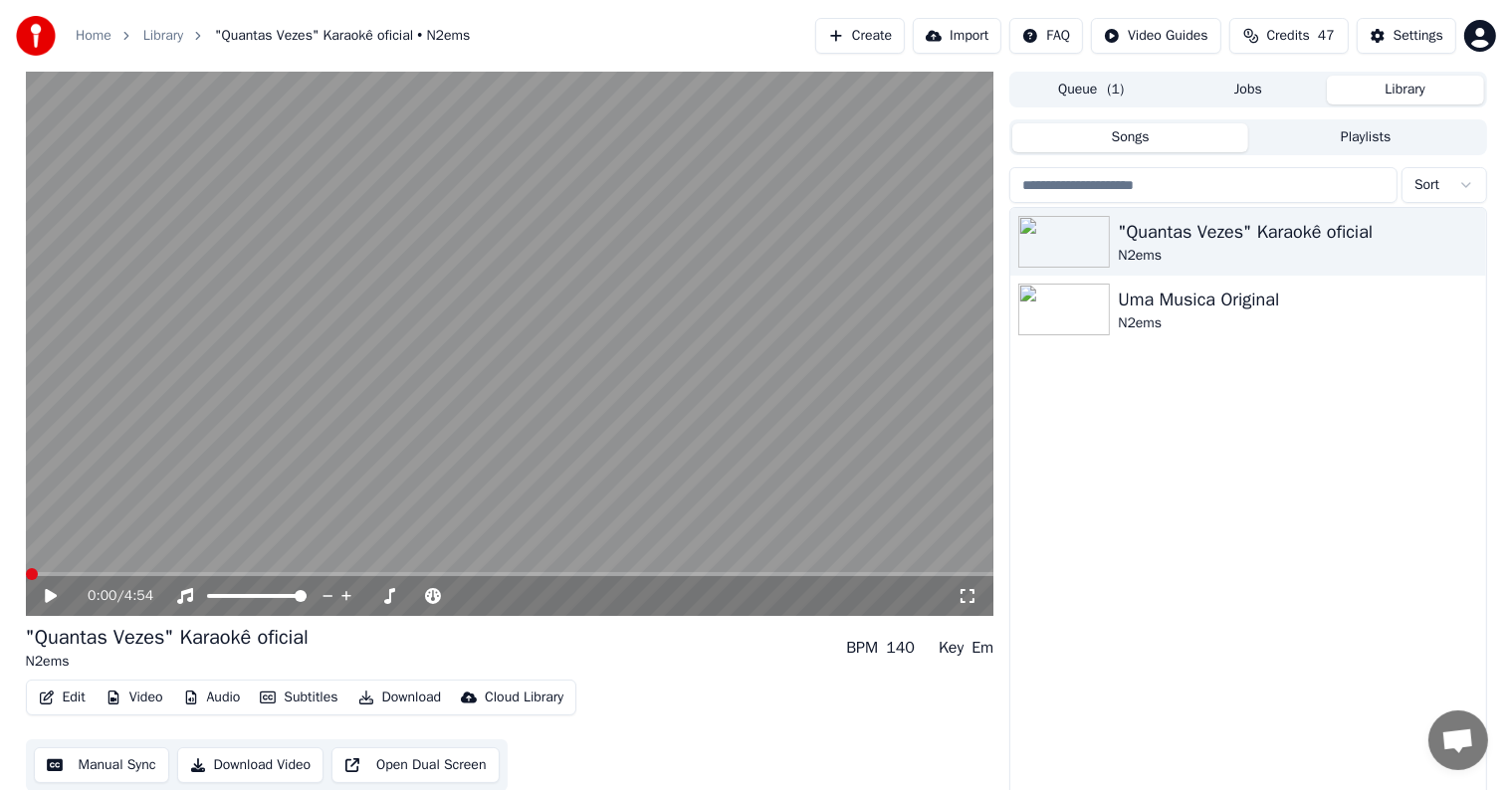 click at bounding box center (32, 574) 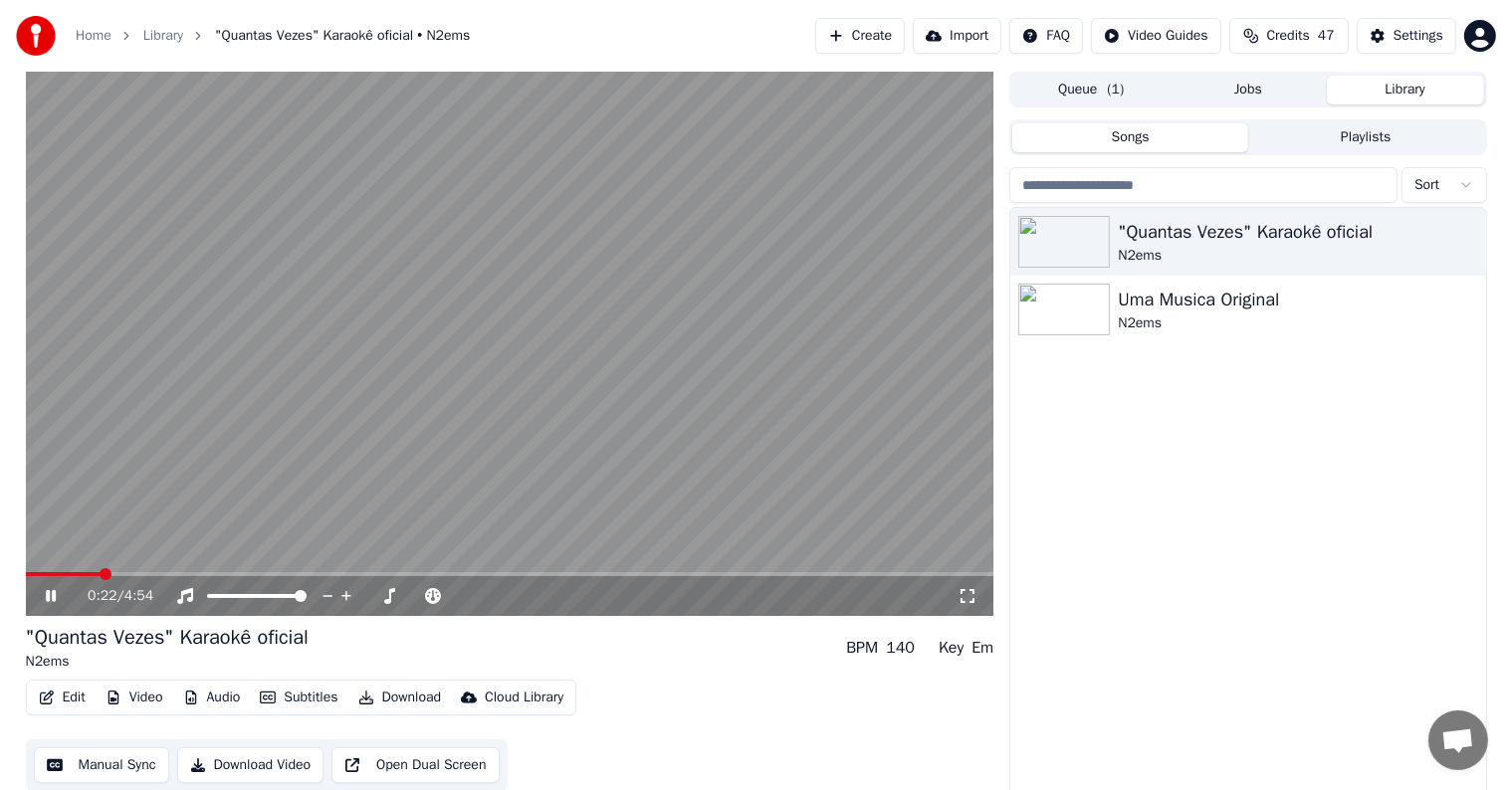 click 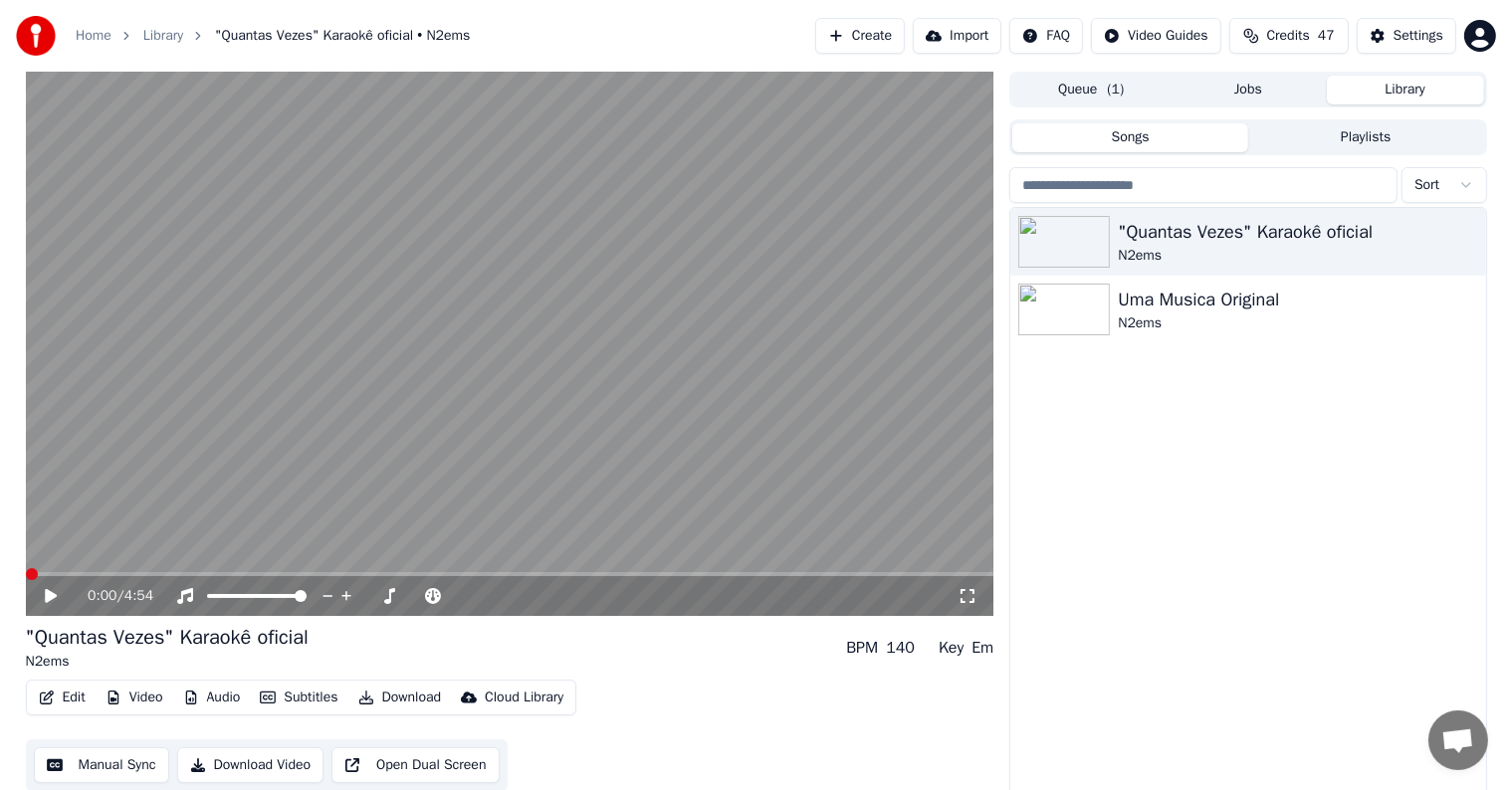 click at bounding box center (32, 574) 